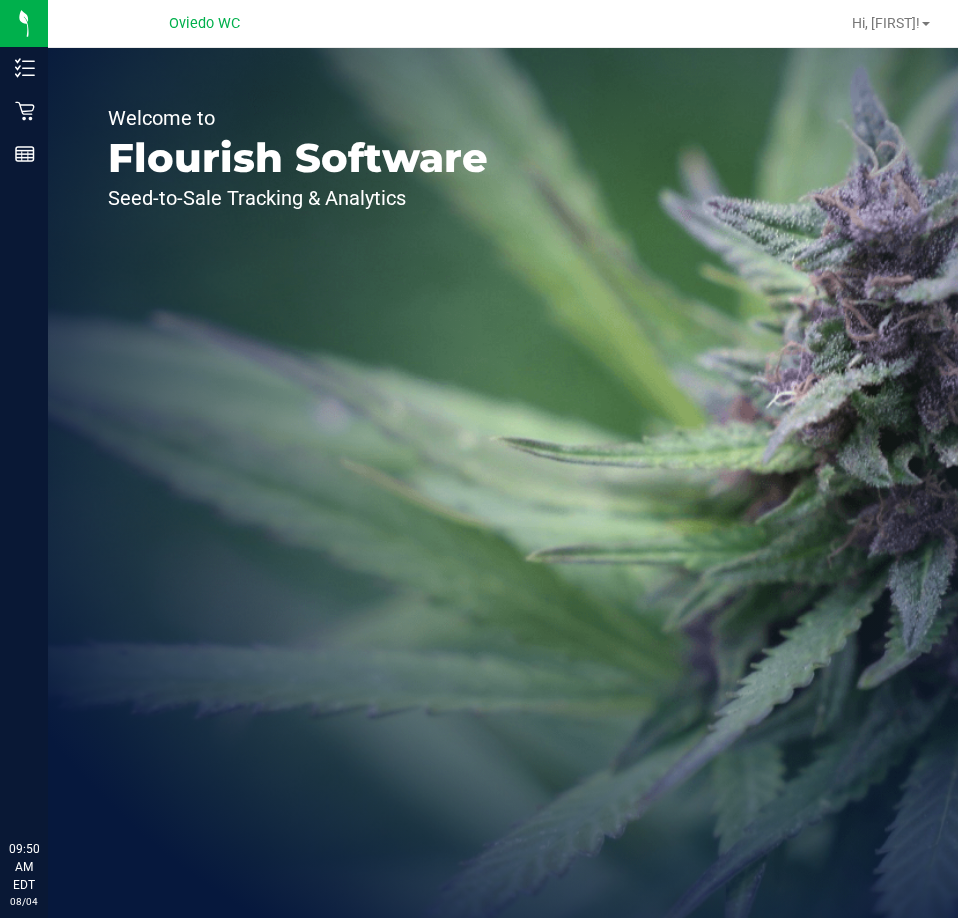 scroll, scrollTop: 0, scrollLeft: 0, axis: both 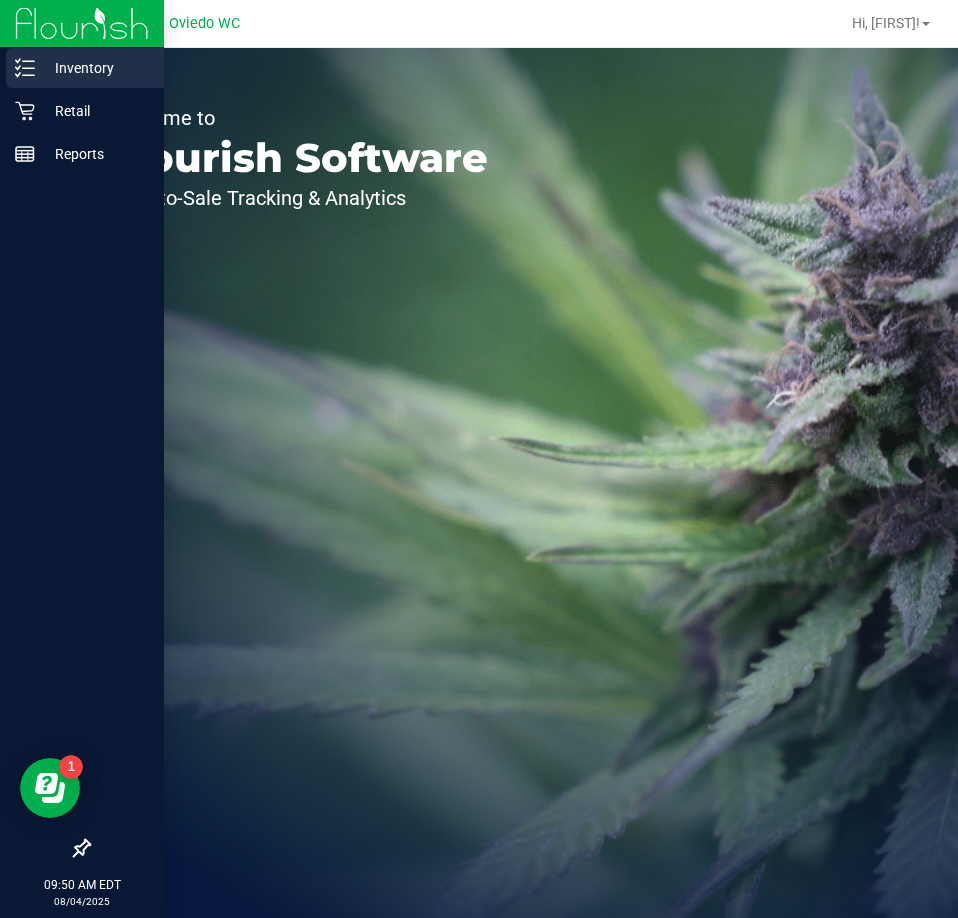 click on "Inventory" at bounding box center (95, 68) 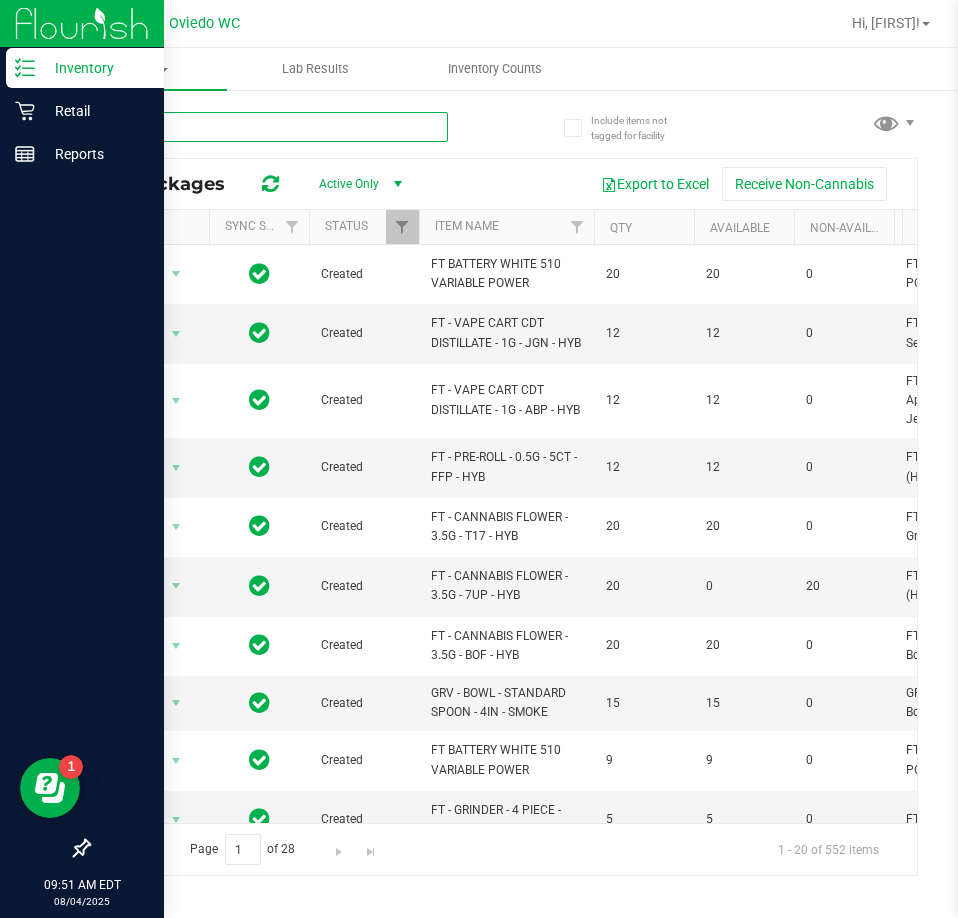 click at bounding box center (268, 127) 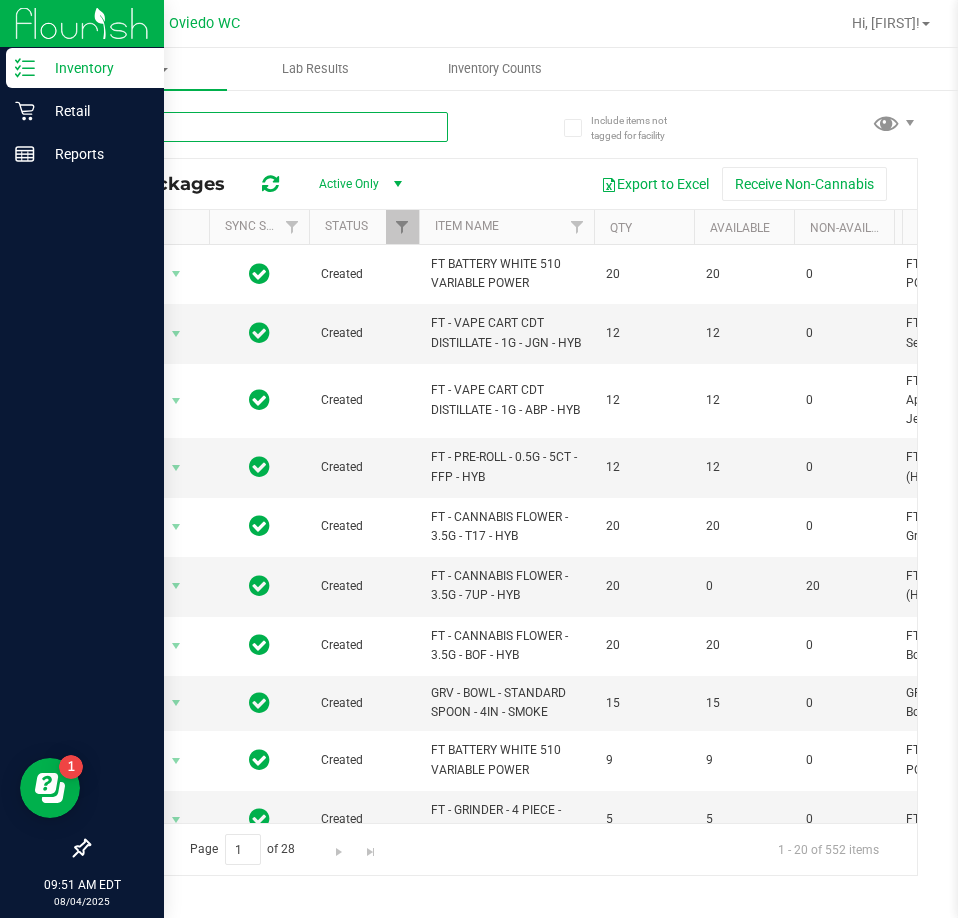 paste on "FT 0.5g Pre-Roll Florida Frost Point (Hybrid) 1ct" 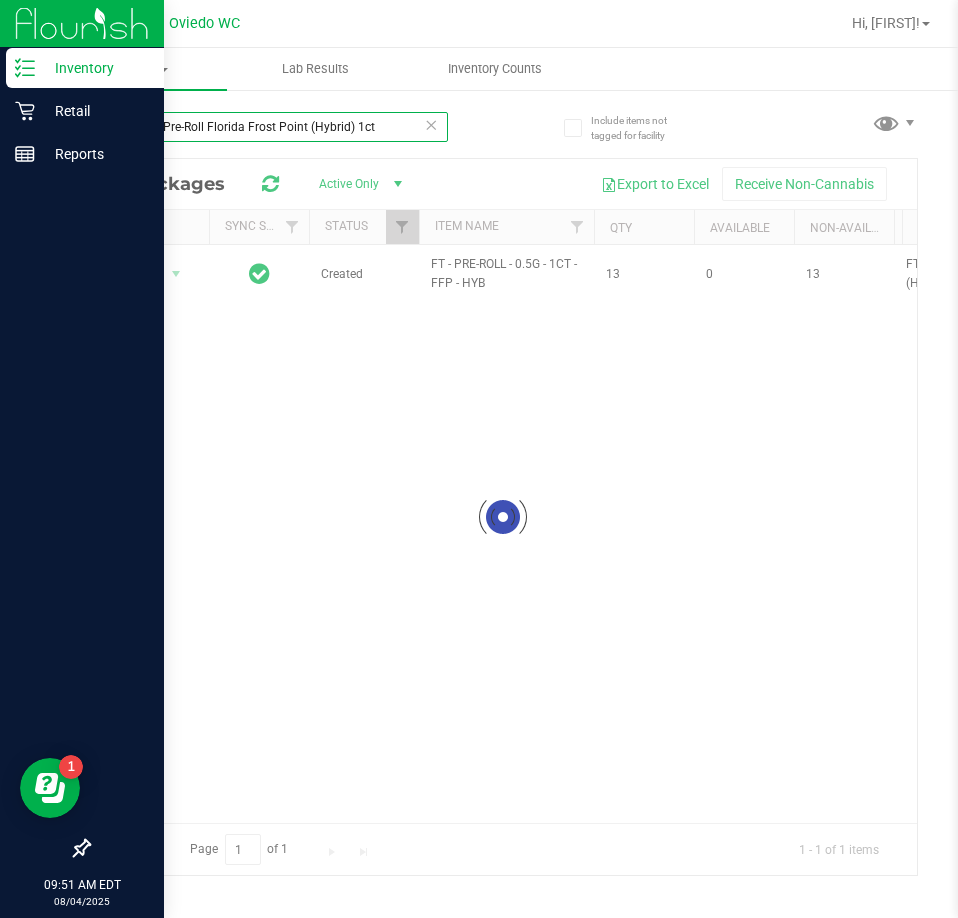 type on "FT 0.5g Pre-Roll Florida Frost Point (Hybrid) 1ct" 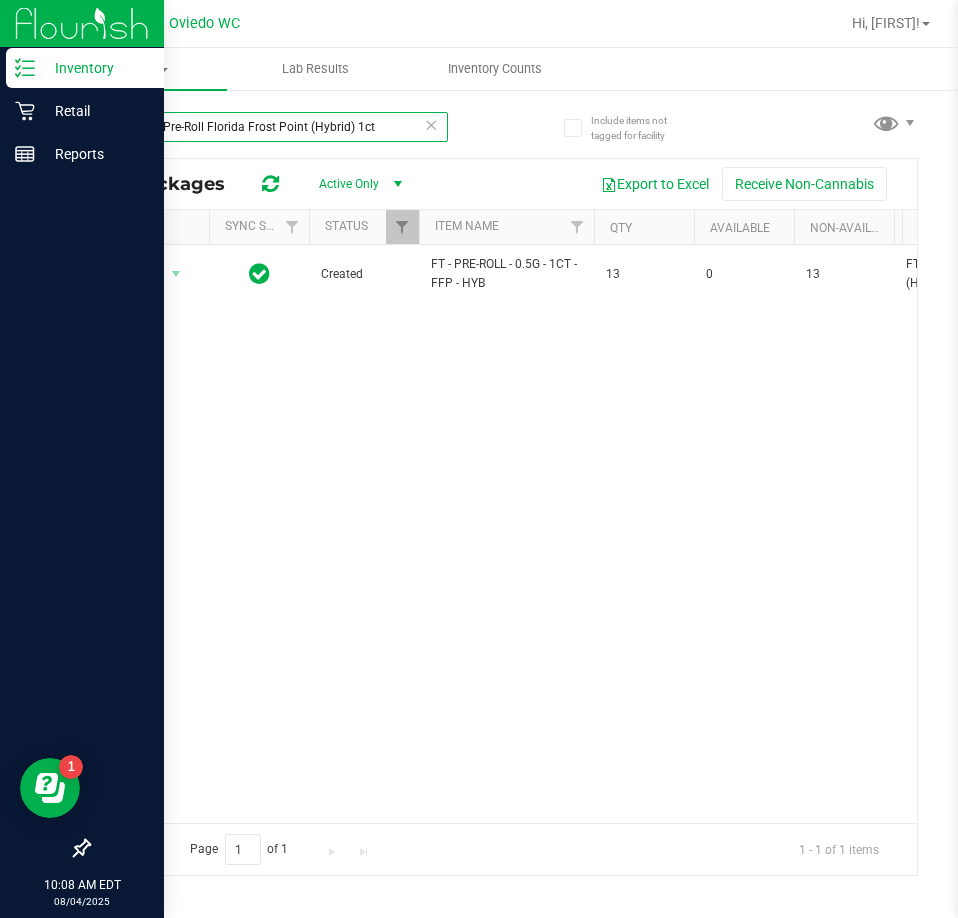drag, startPoint x: 415, startPoint y: 115, endPoint x: 55, endPoint y: 132, distance: 360.40115 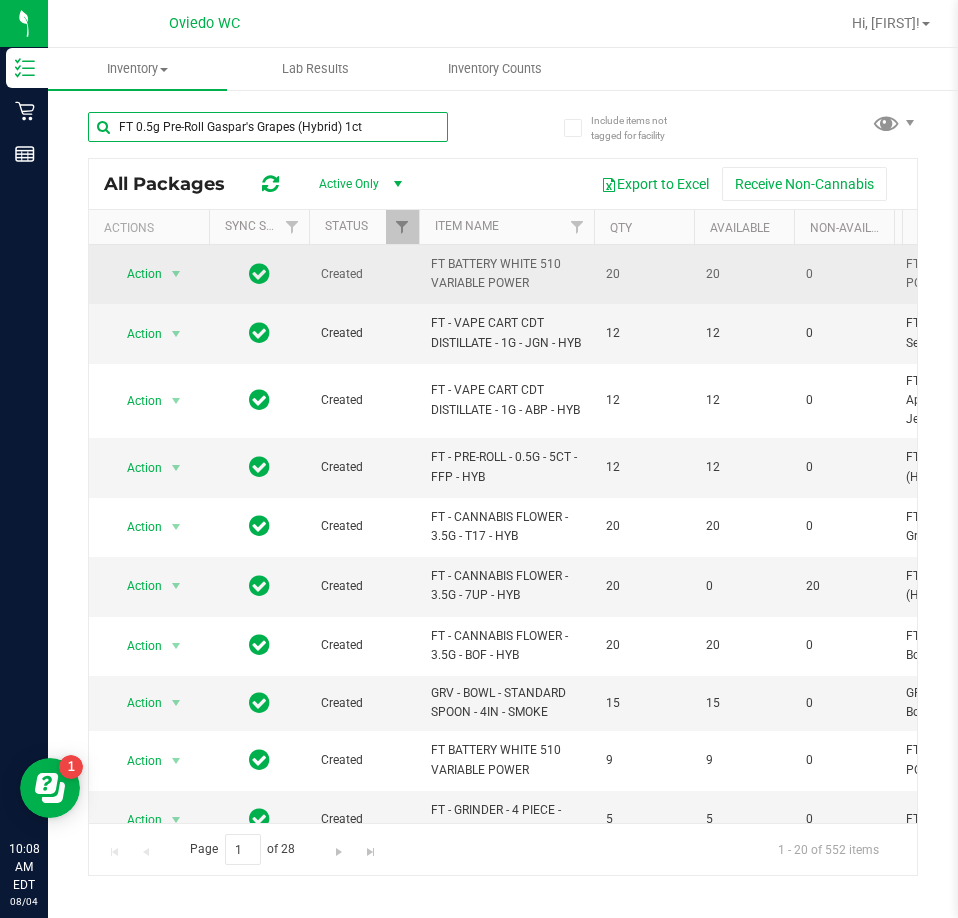 type on "FT 0.5g Pre-Roll Gaspar's Grapes (Hybrid) 1ct" 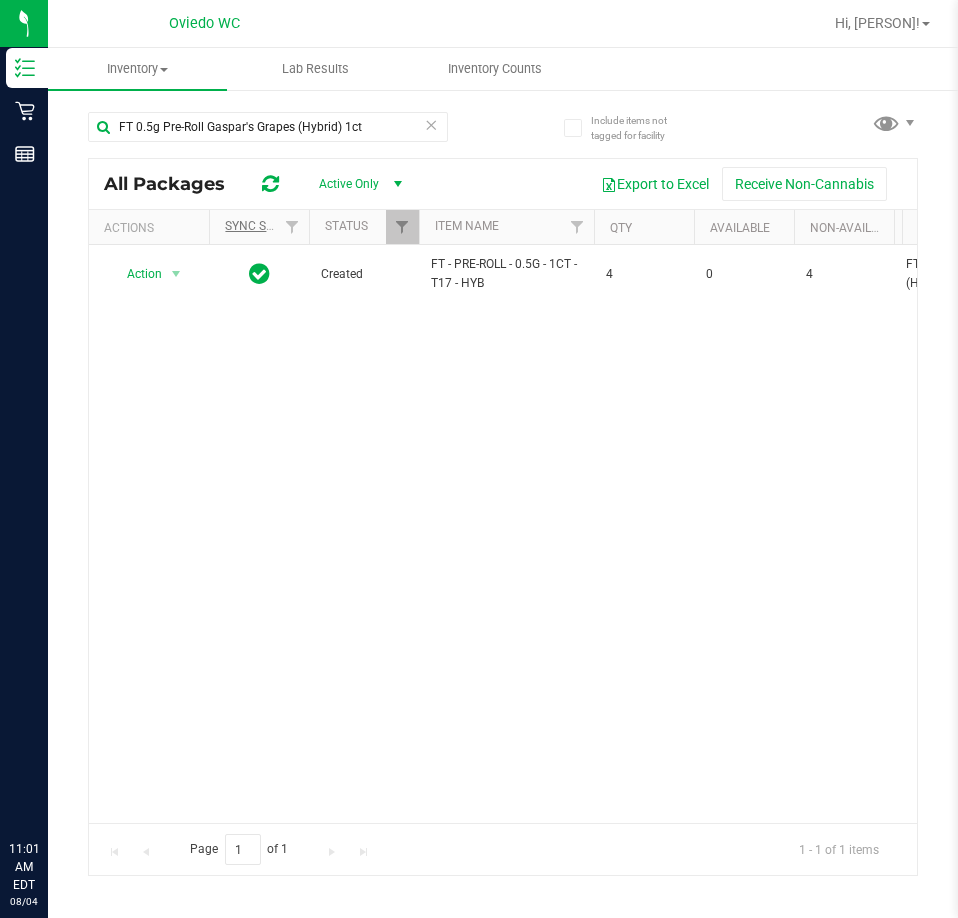 scroll, scrollTop: 0, scrollLeft: 0, axis: both 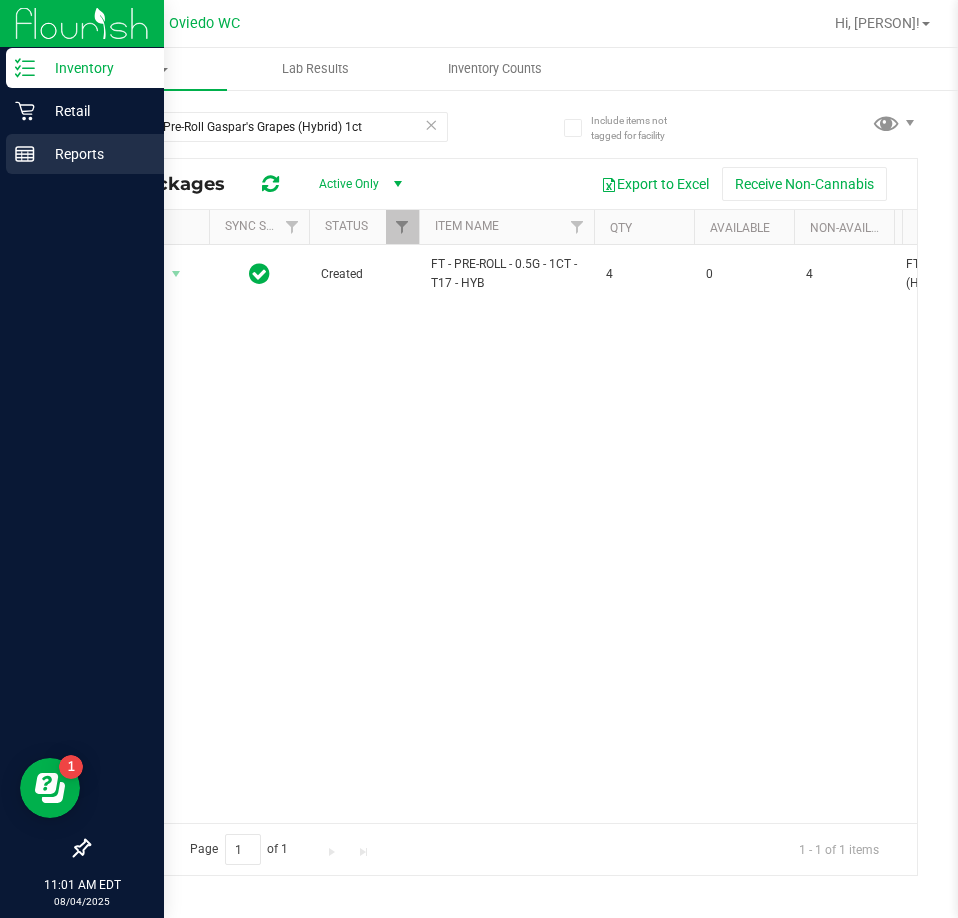 drag, startPoint x: 372, startPoint y: 123, endPoint x: 10, endPoint y: 142, distance: 362.4983 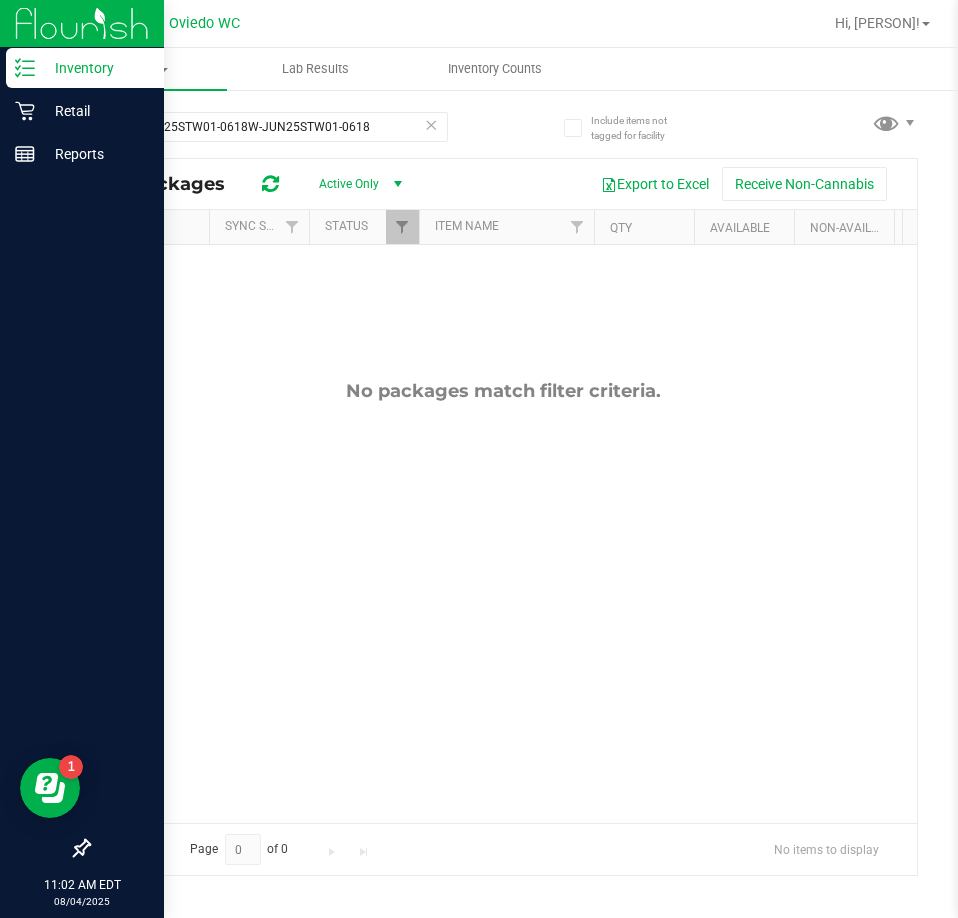 type on "aW-JUN25STW01-0618W-JUN25STW01-0618" 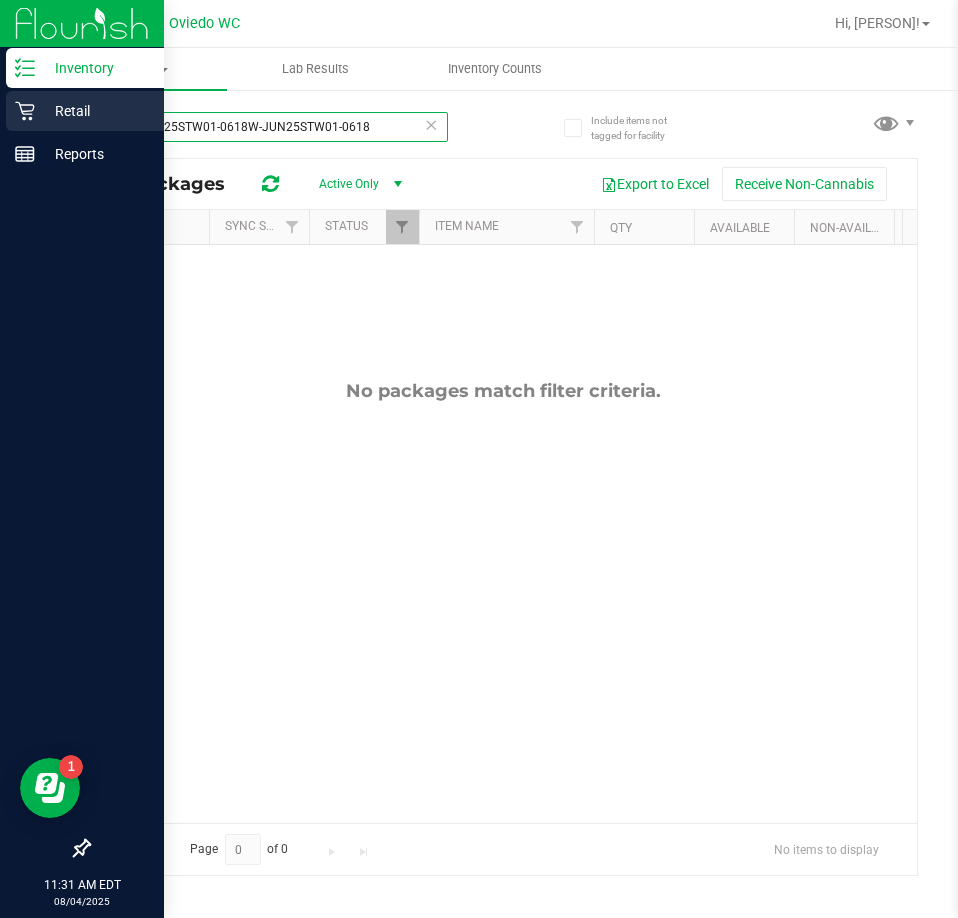 drag, startPoint x: 394, startPoint y: 126, endPoint x: 32, endPoint y: 131, distance: 362.03452 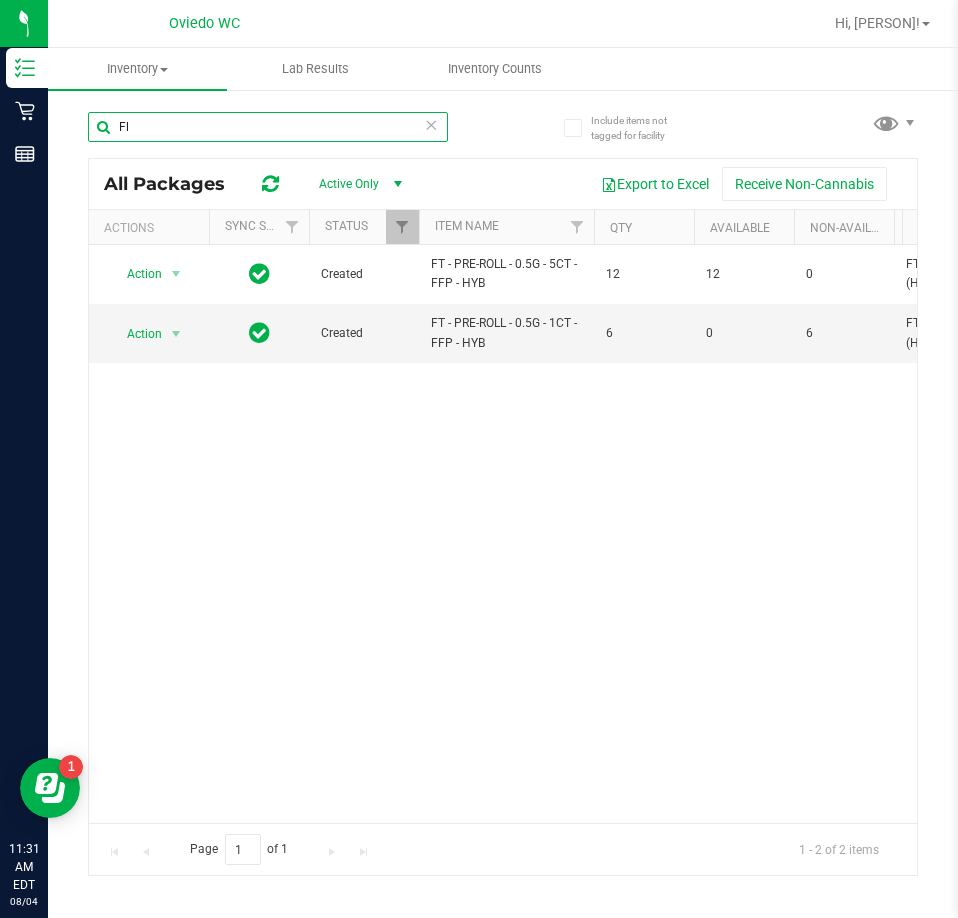 type on "F" 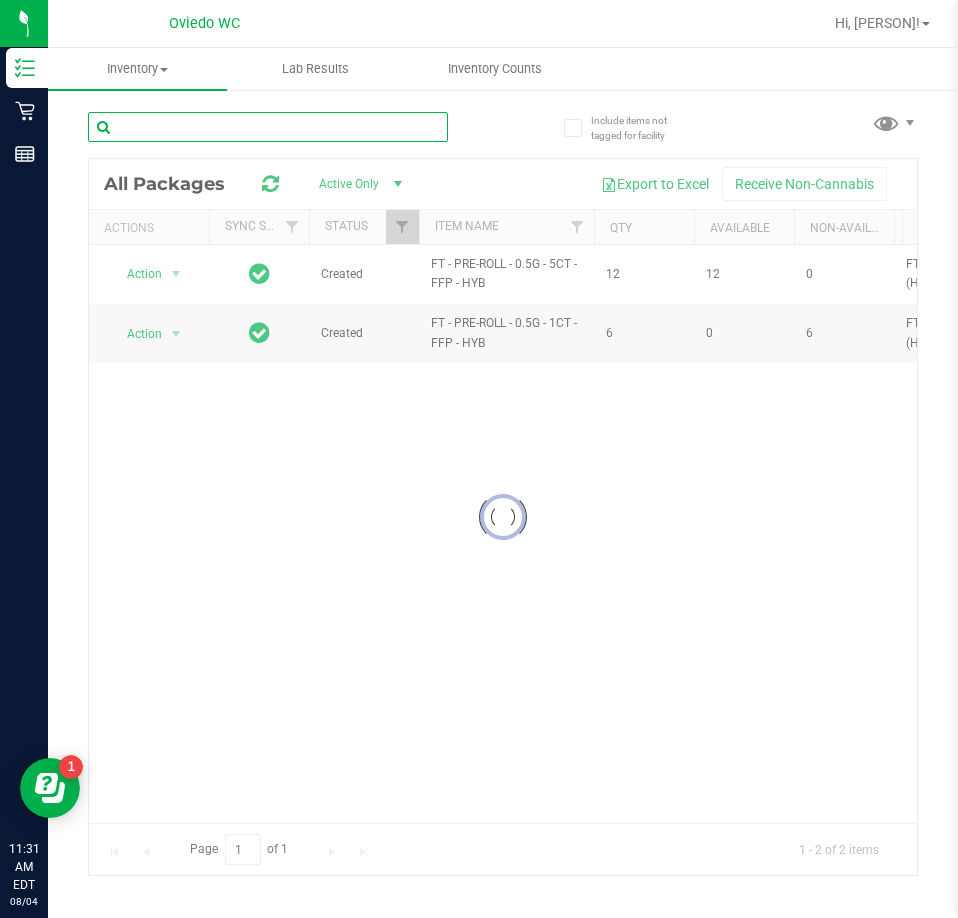 type 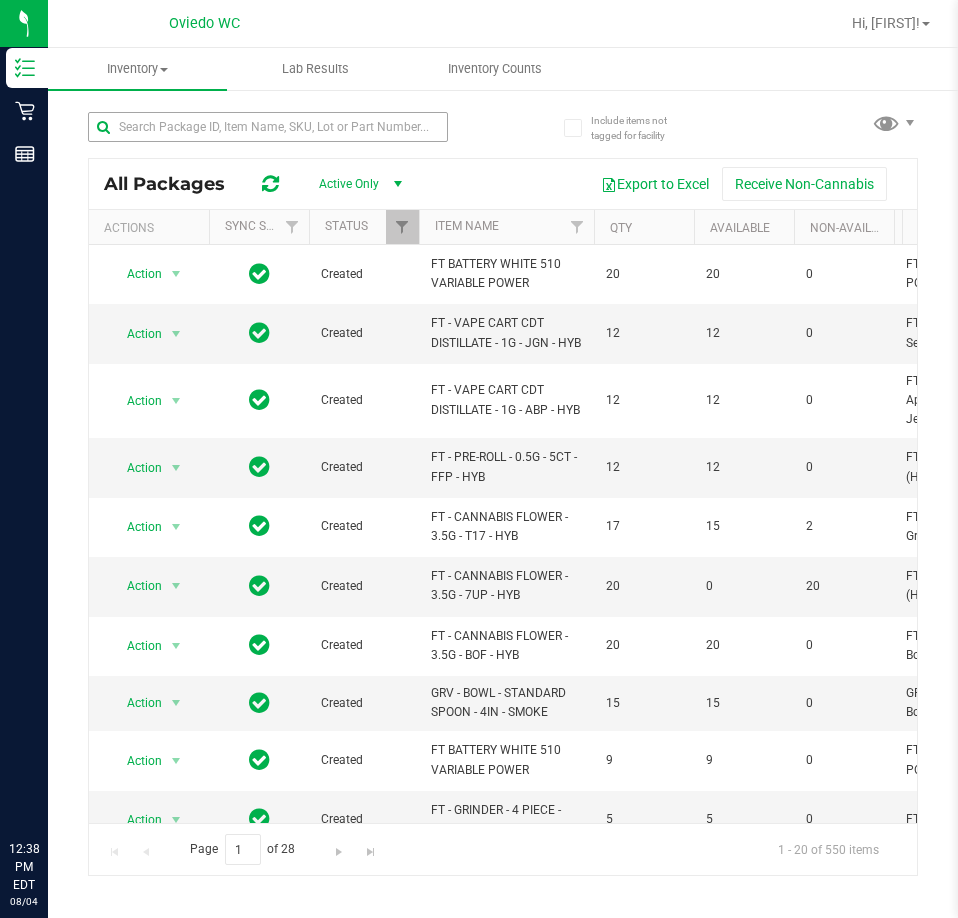 scroll, scrollTop: 0, scrollLeft: 0, axis: both 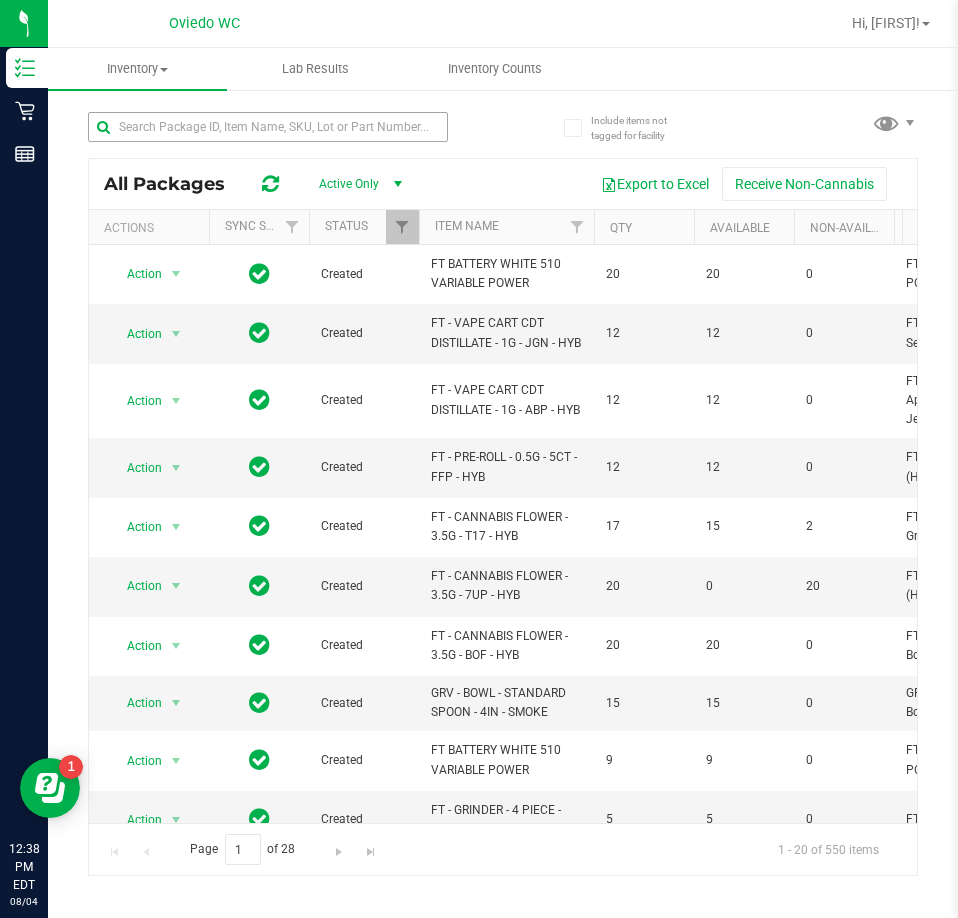 click at bounding box center [268, 127] 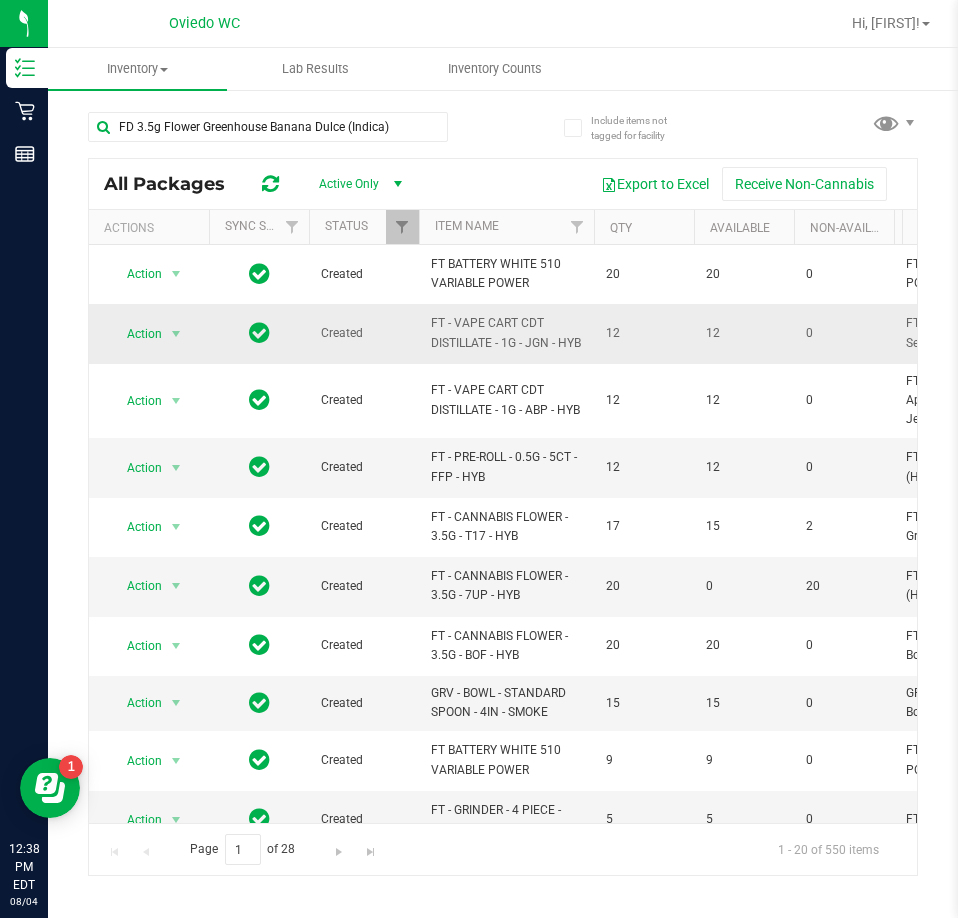 type on "FD 3.5g Flower Greenhouse Banana Dulce (Indica)" 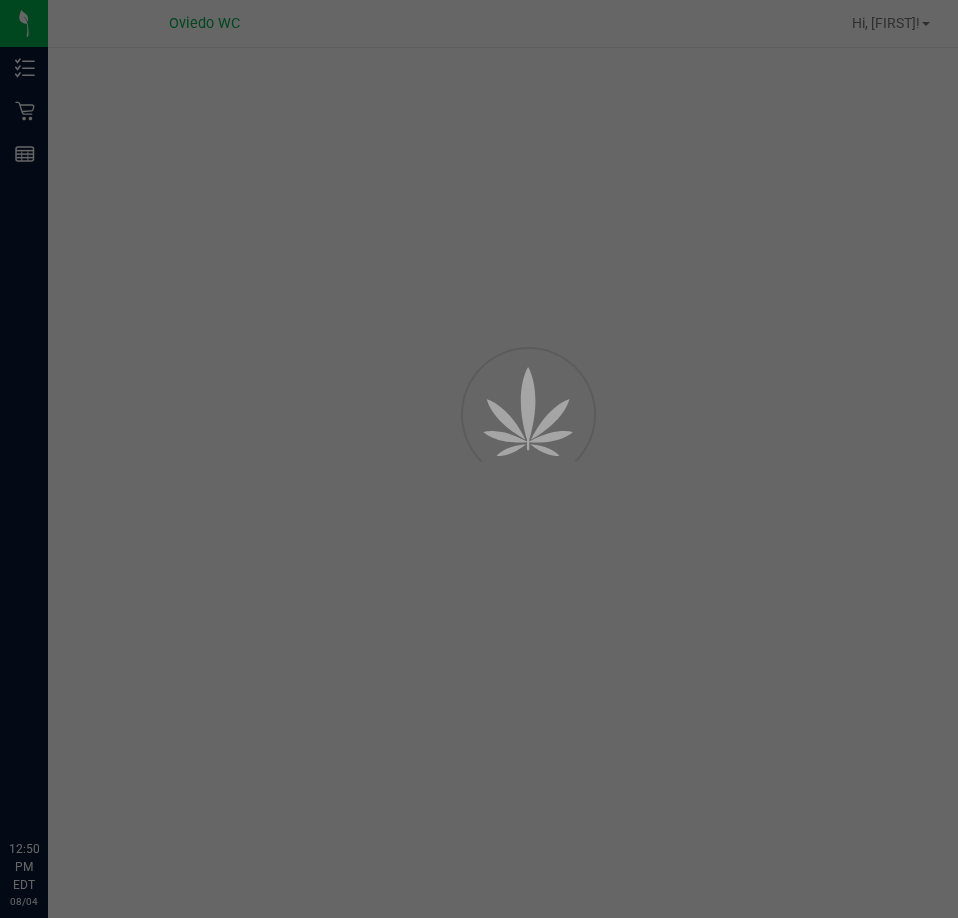 scroll, scrollTop: 0, scrollLeft: 0, axis: both 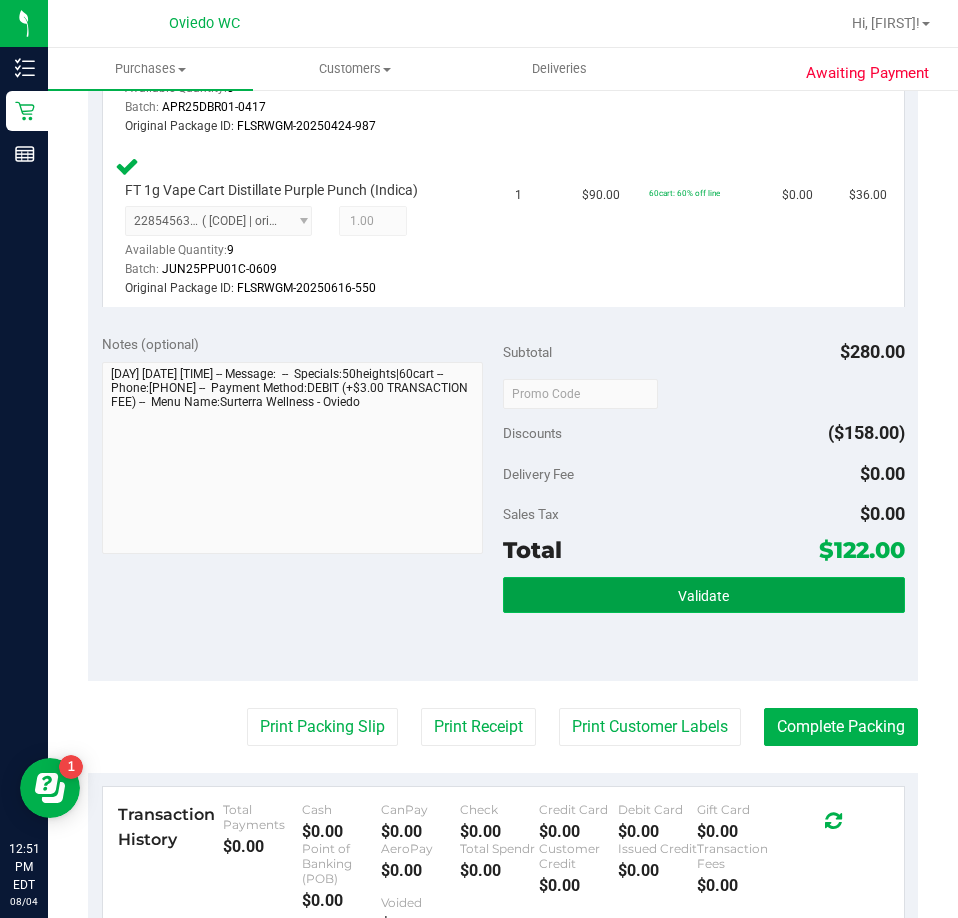 click on "Validate" at bounding box center [704, 595] 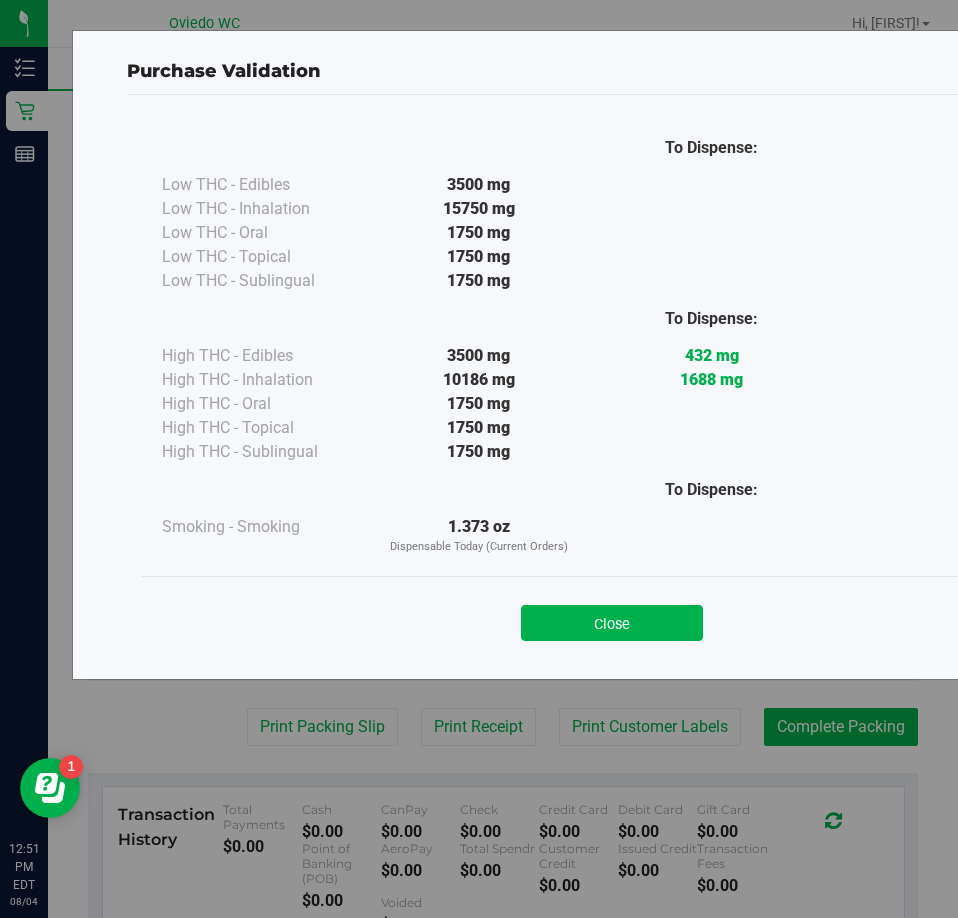 click on "Close" at bounding box center (612, 617) 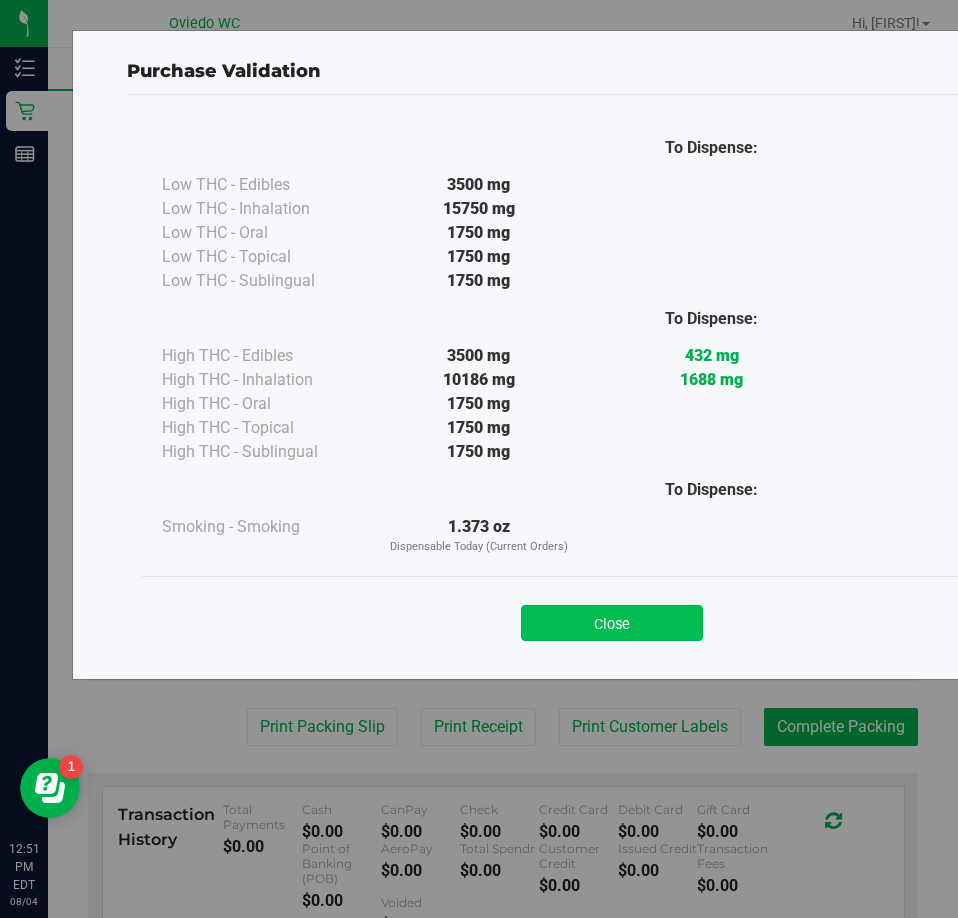 click on "Close" at bounding box center [612, 623] 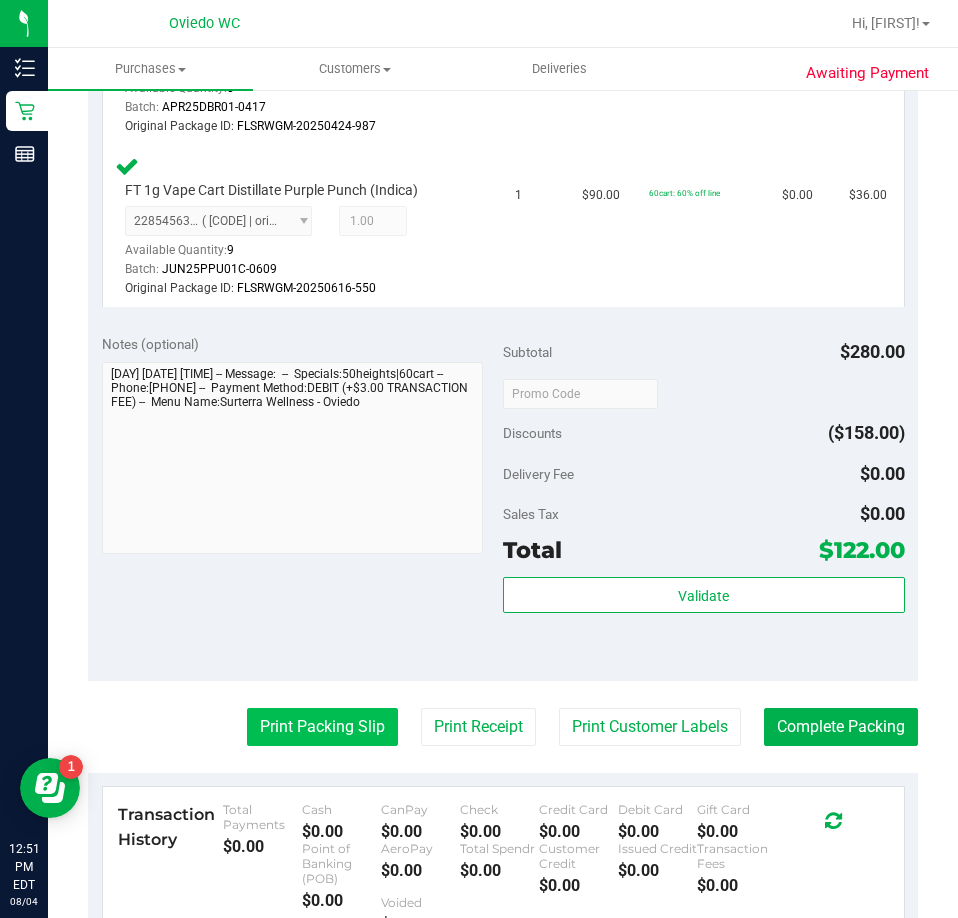 click on "Print Packing Slip" at bounding box center (322, 727) 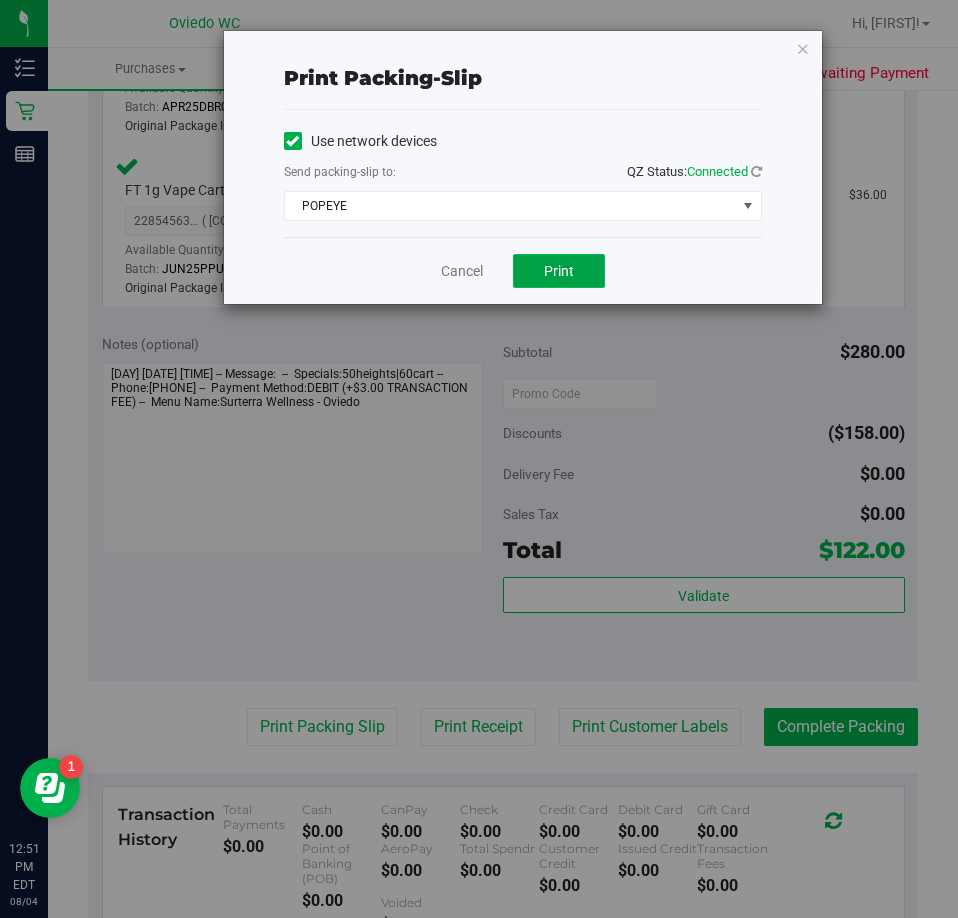 click on "Print" at bounding box center [559, 271] 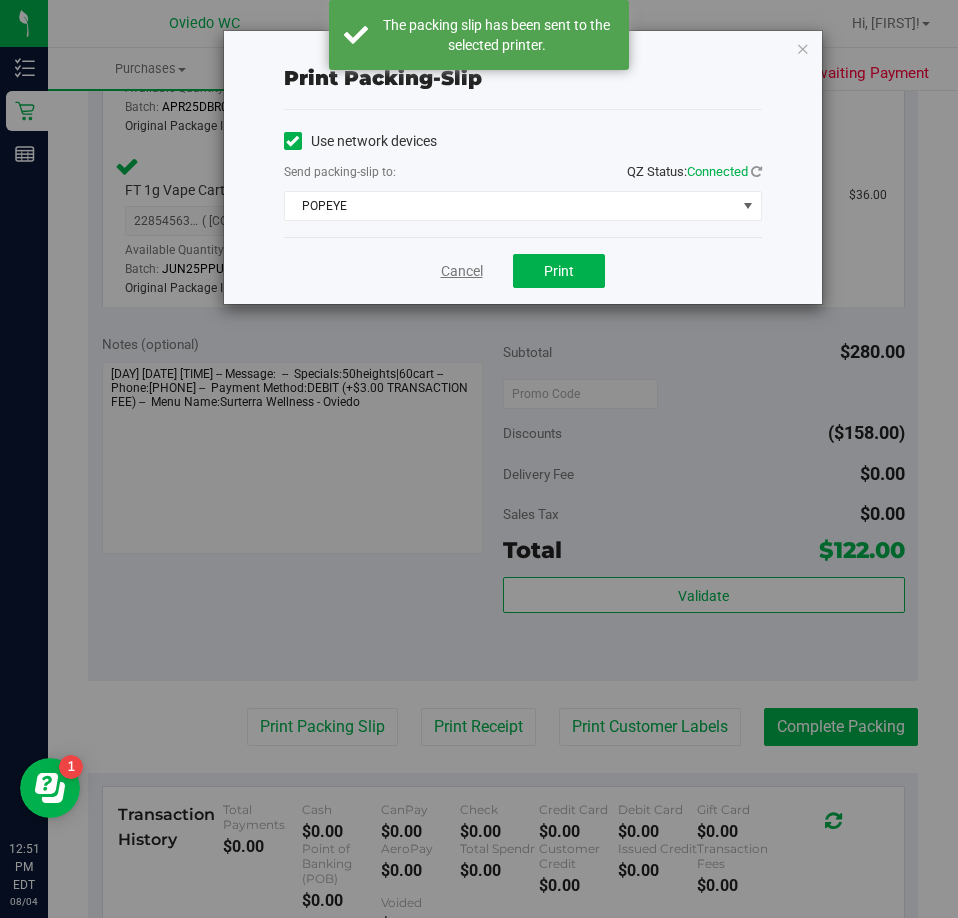 click on "Cancel" at bounding box center (462, 271) 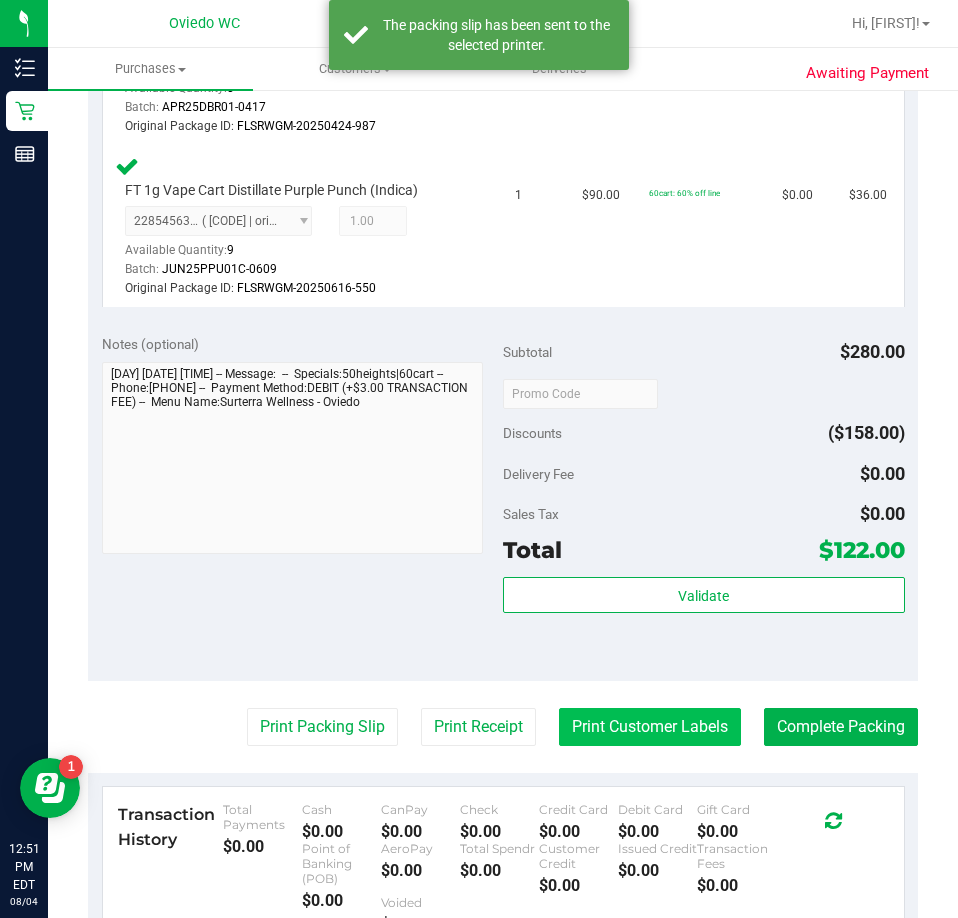 click on "Print Customer Labels" at bounding box center (650, 727) 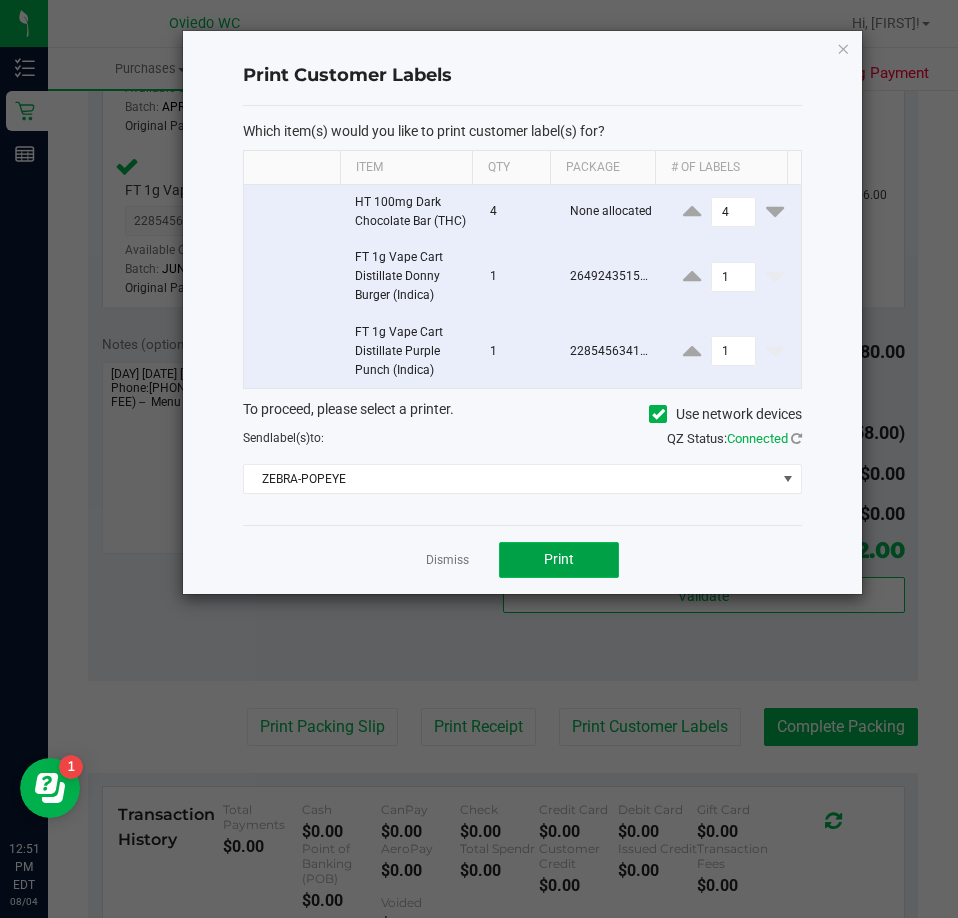 click on "Print" 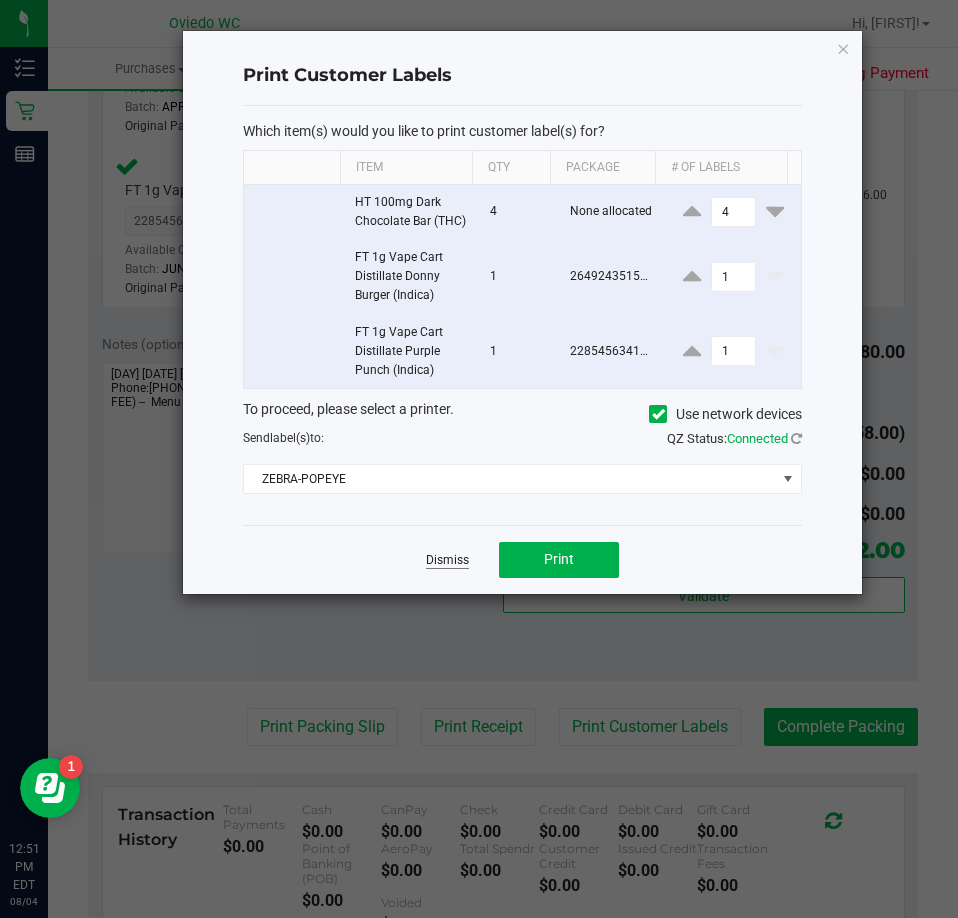 click on "Dismiss" 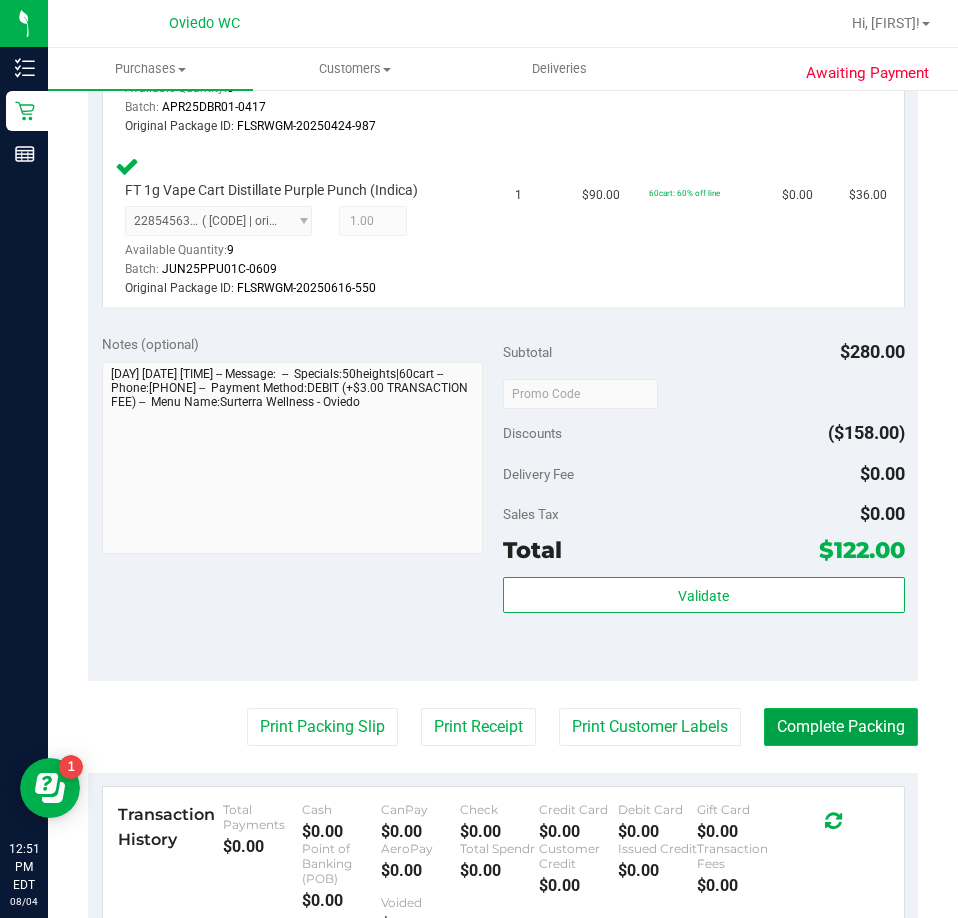 click on "Complete Packing" at bounding box center (841, 727) 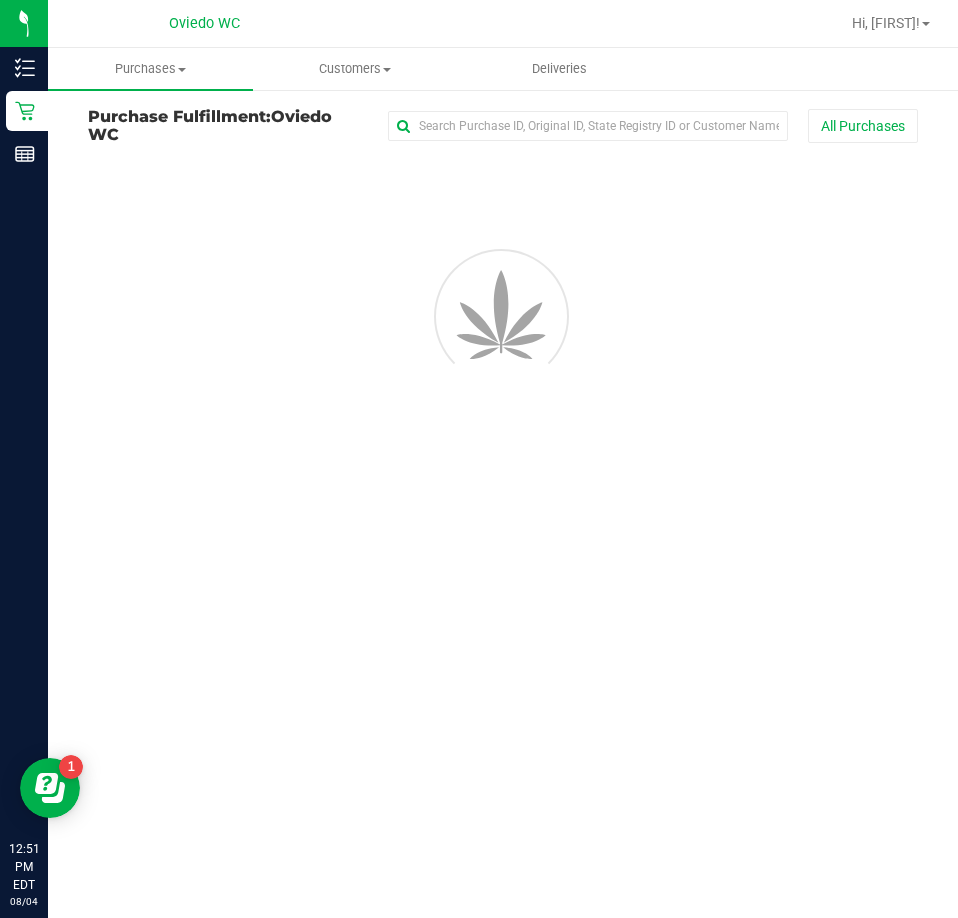 scroll, scrollTop: 0, scrollLeft: 0, axis: both 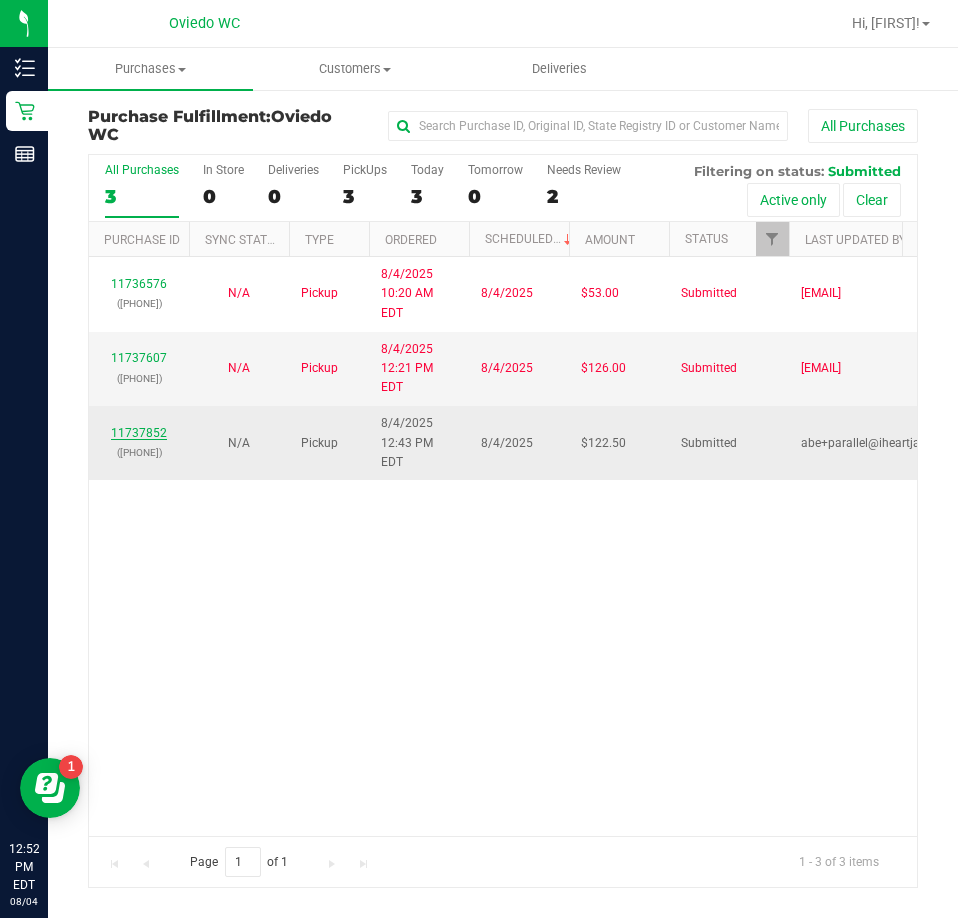 click on "11737852" at bounding box center (139, 433) 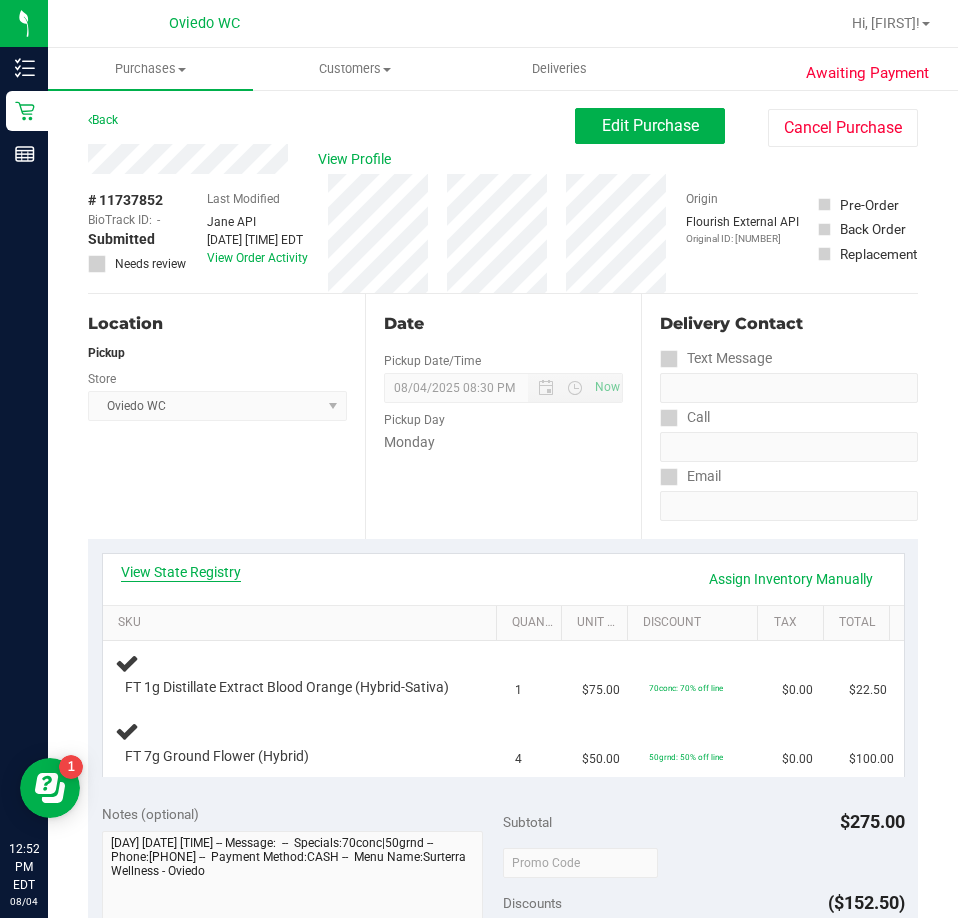 click on "View State Registry" at bounding box center (181, 572) 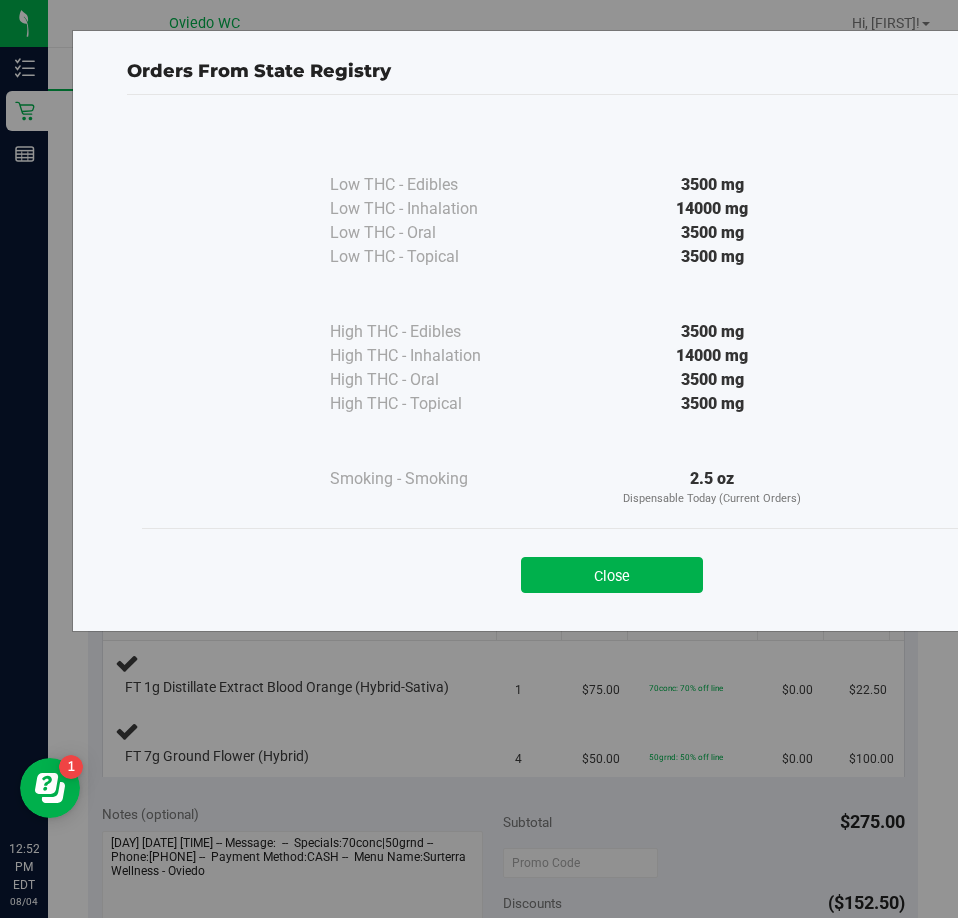click on "Close" at bounding box center (612, 569) 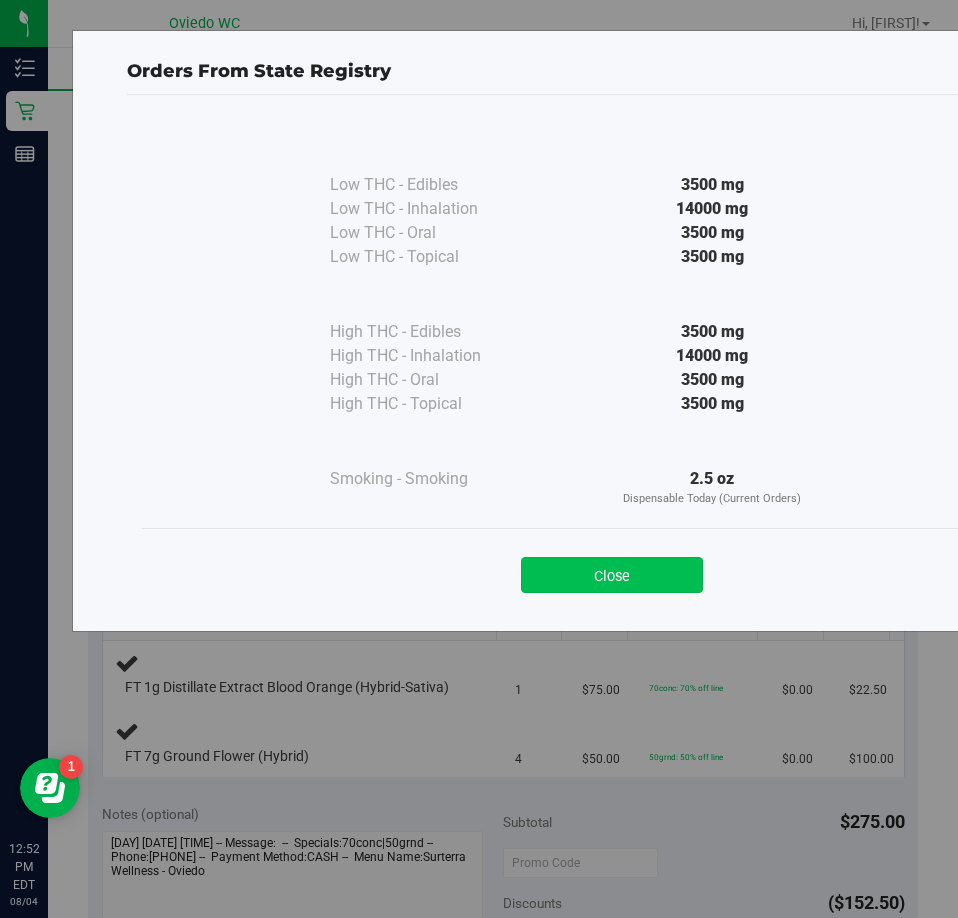 click on "Close" at bounding box center [612, 575] 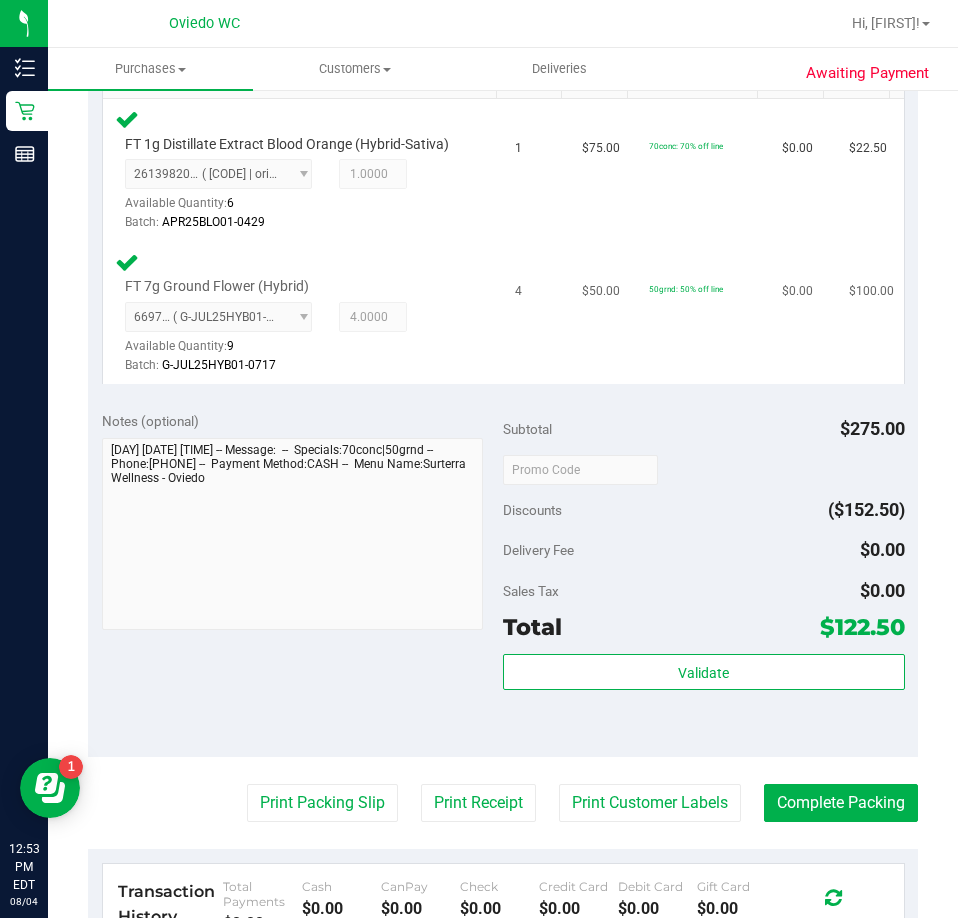 scroll, scrollTop: 600, scrollLeft: 0, axis: vertical 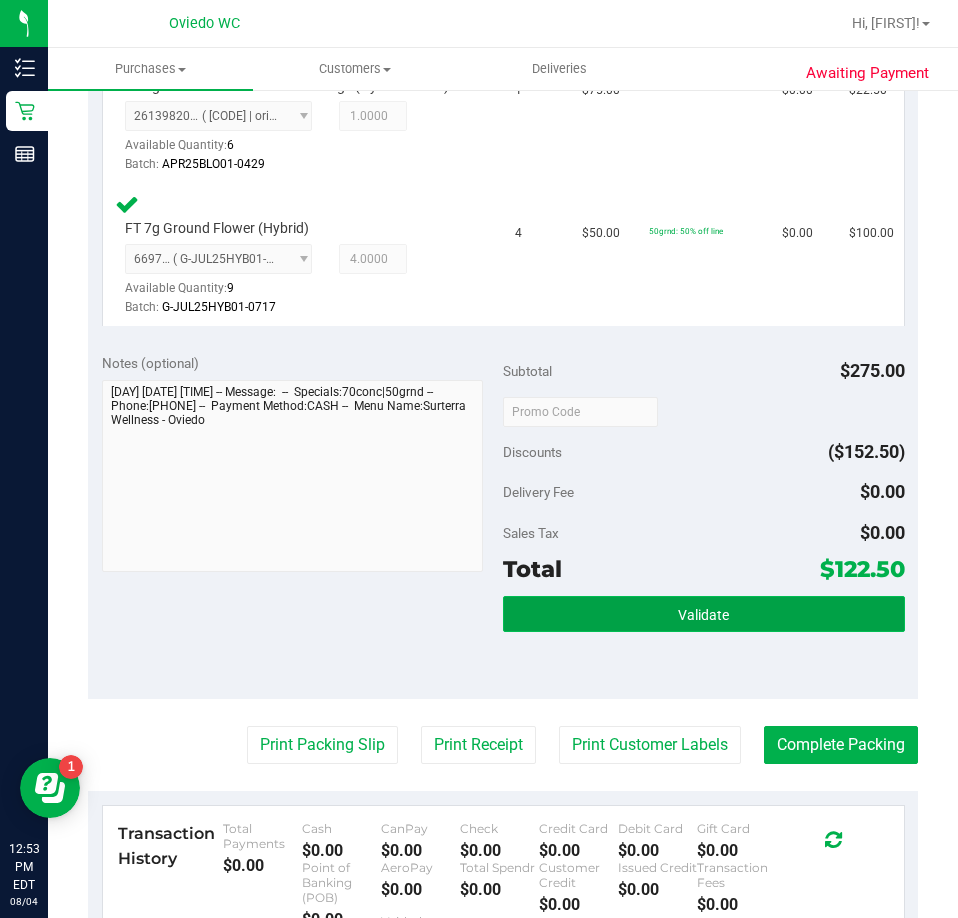 click on "Validate" at bounding box center (704, 614) 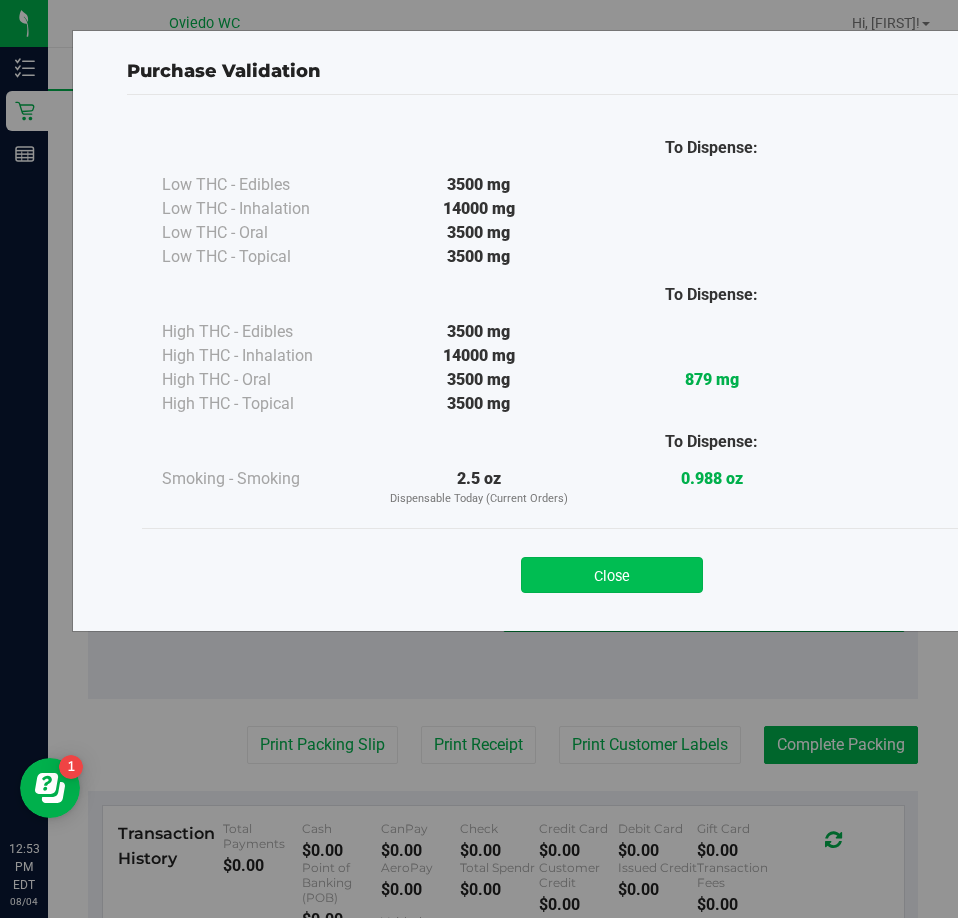 click on "Close" at bounding box center (612, 575) 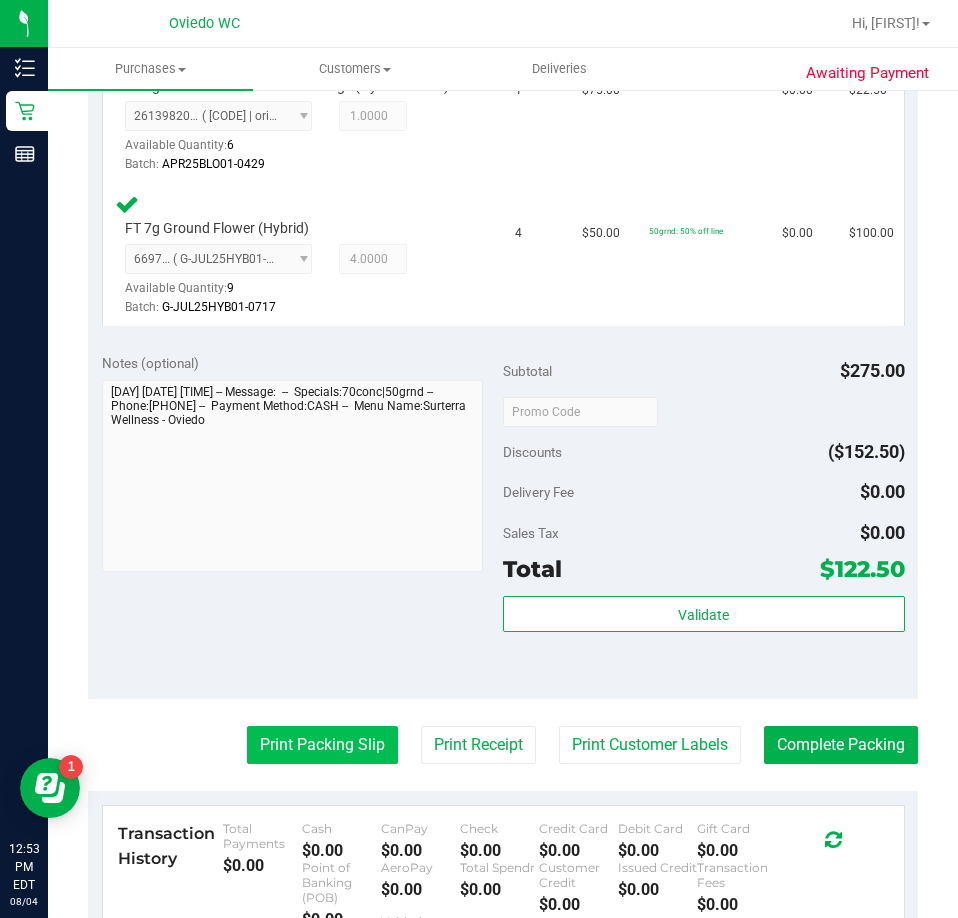 click on "Print Packing Slip" at bounding box center [322, 745] 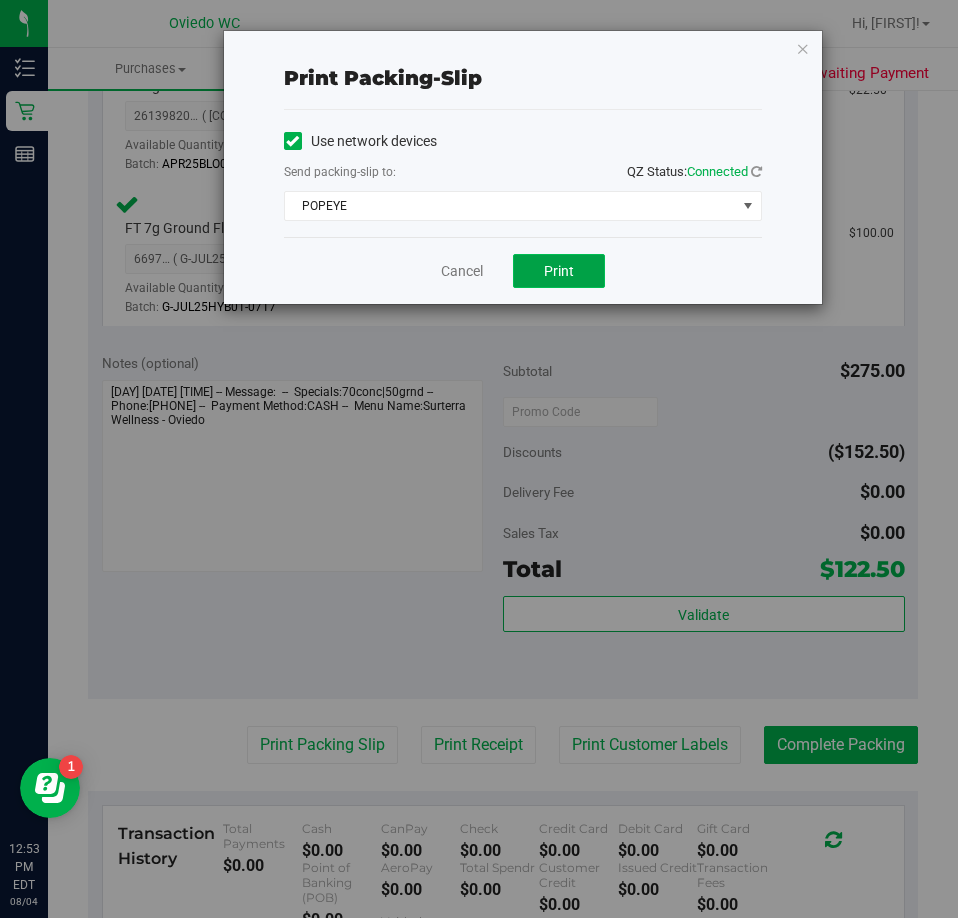 click on "Print" at bounding box center [559, 271] 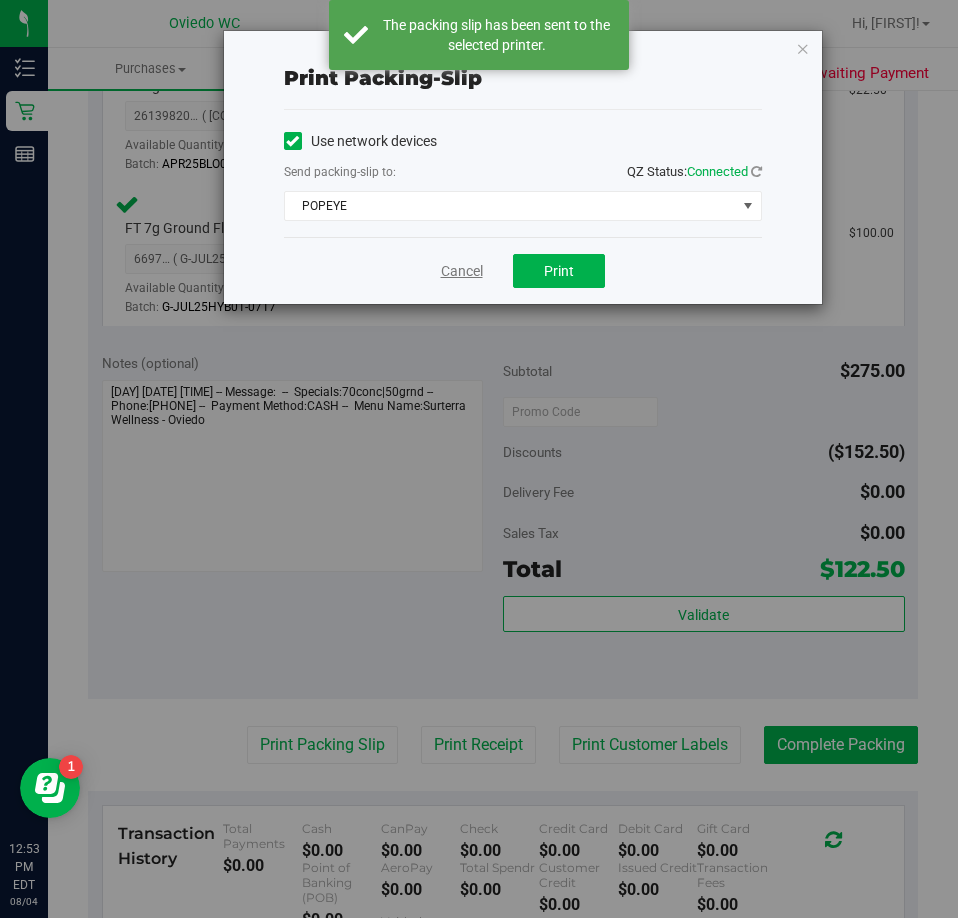 click on "Cancel" at bounding box center (462, 271) 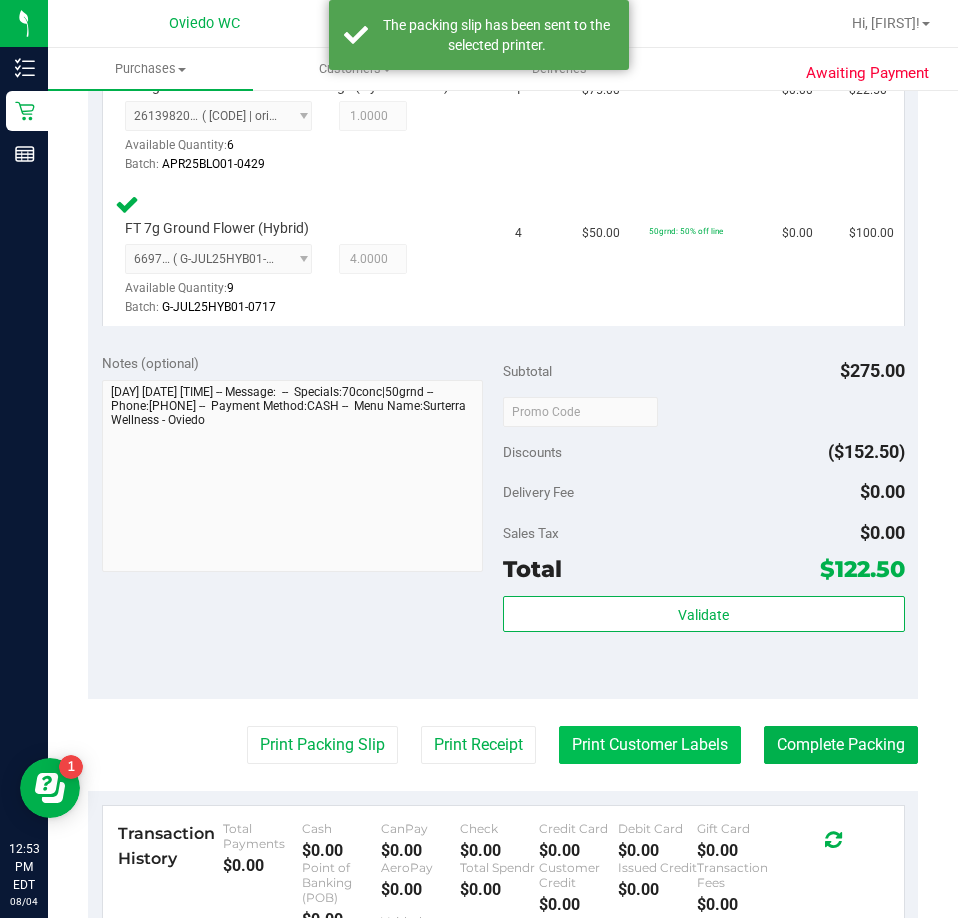 click on "Print Customer Labels" at bounding box center (650, 745) 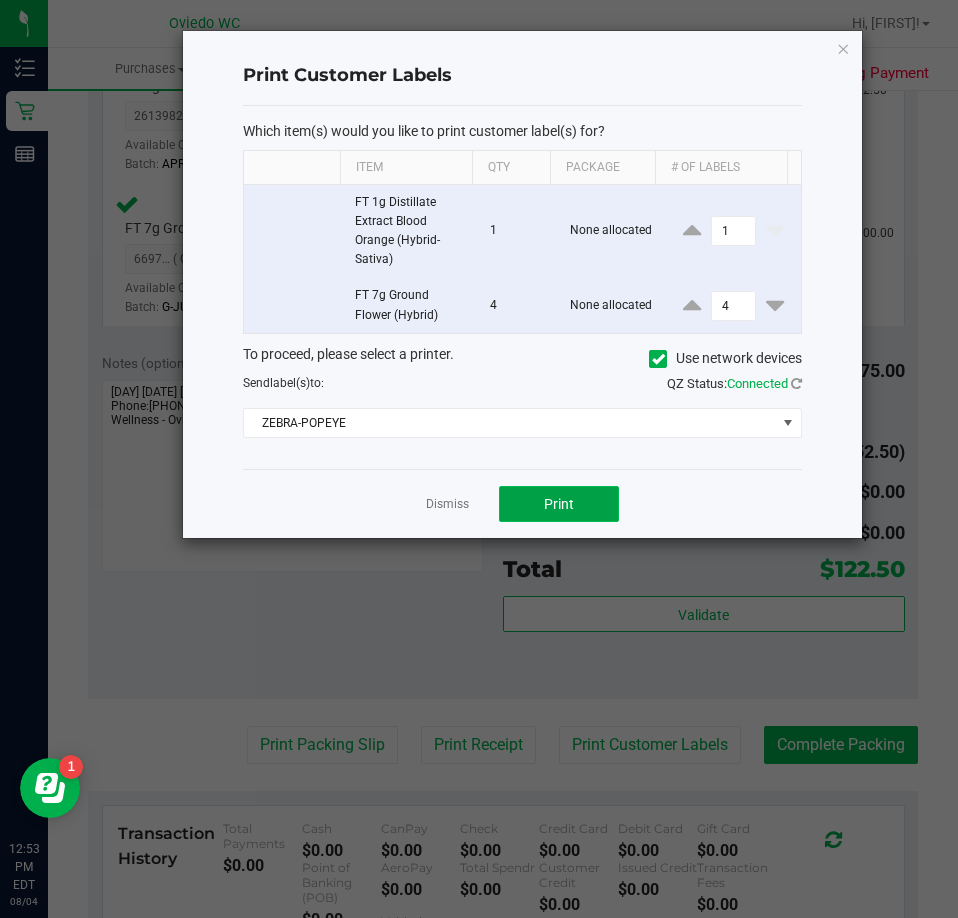 click on "Print" 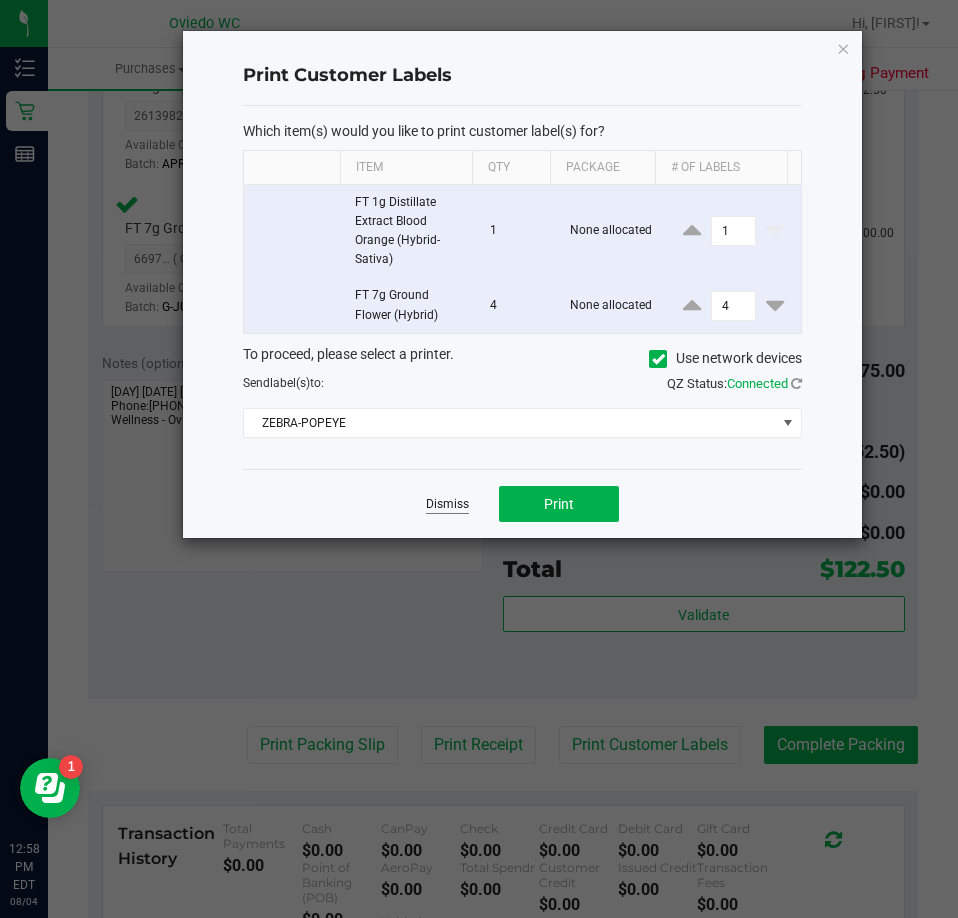 click on "Dismiss" 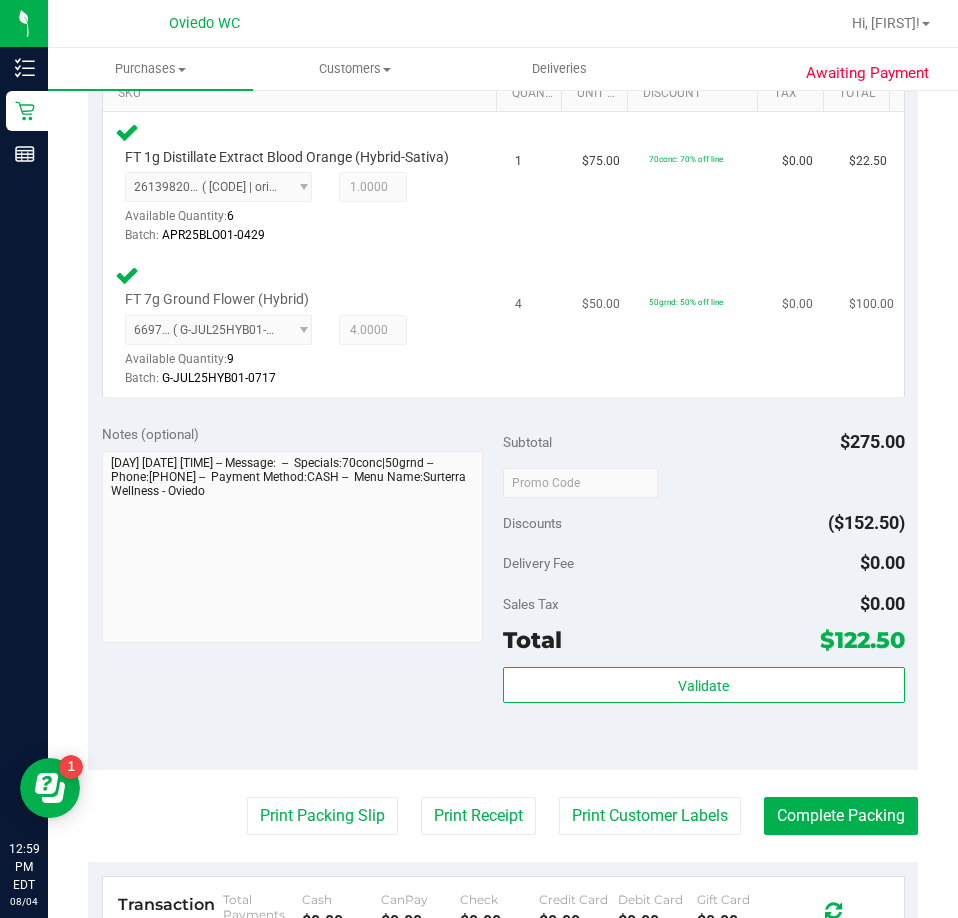 scroll, scrollTop: 700, scrollLeft: 0, axis: vertical 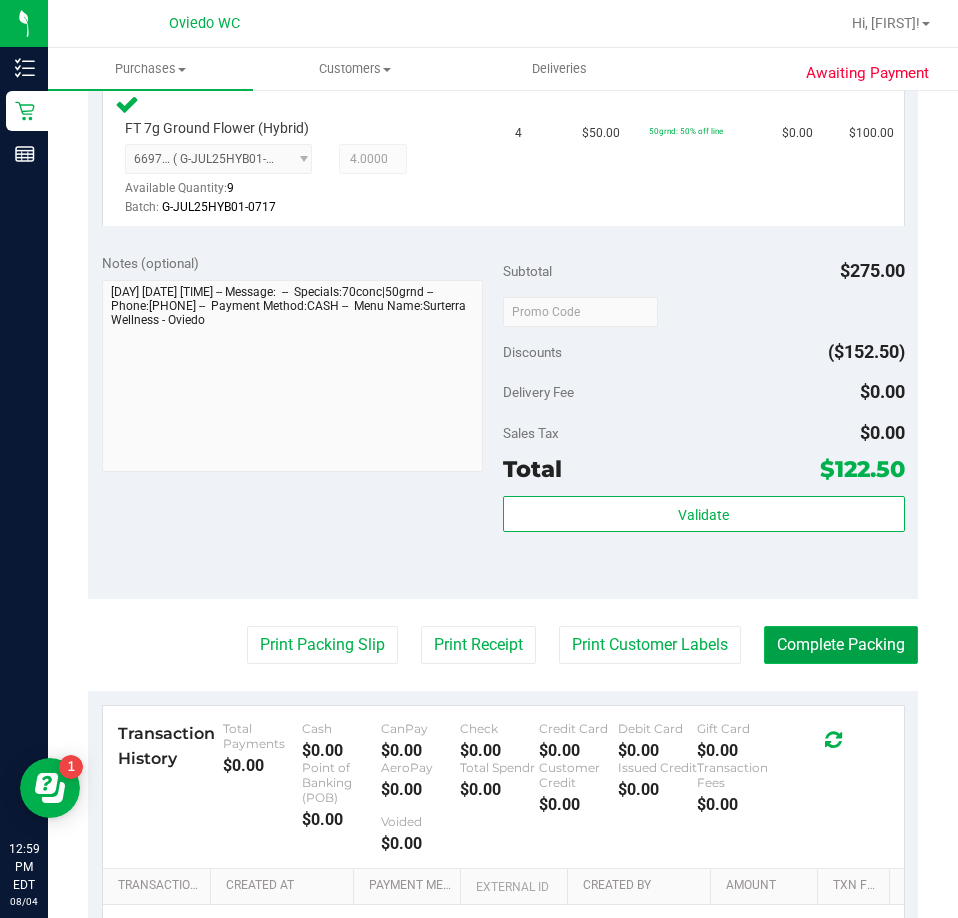 click on "Complete Packing" at bounding box center [841, 645] 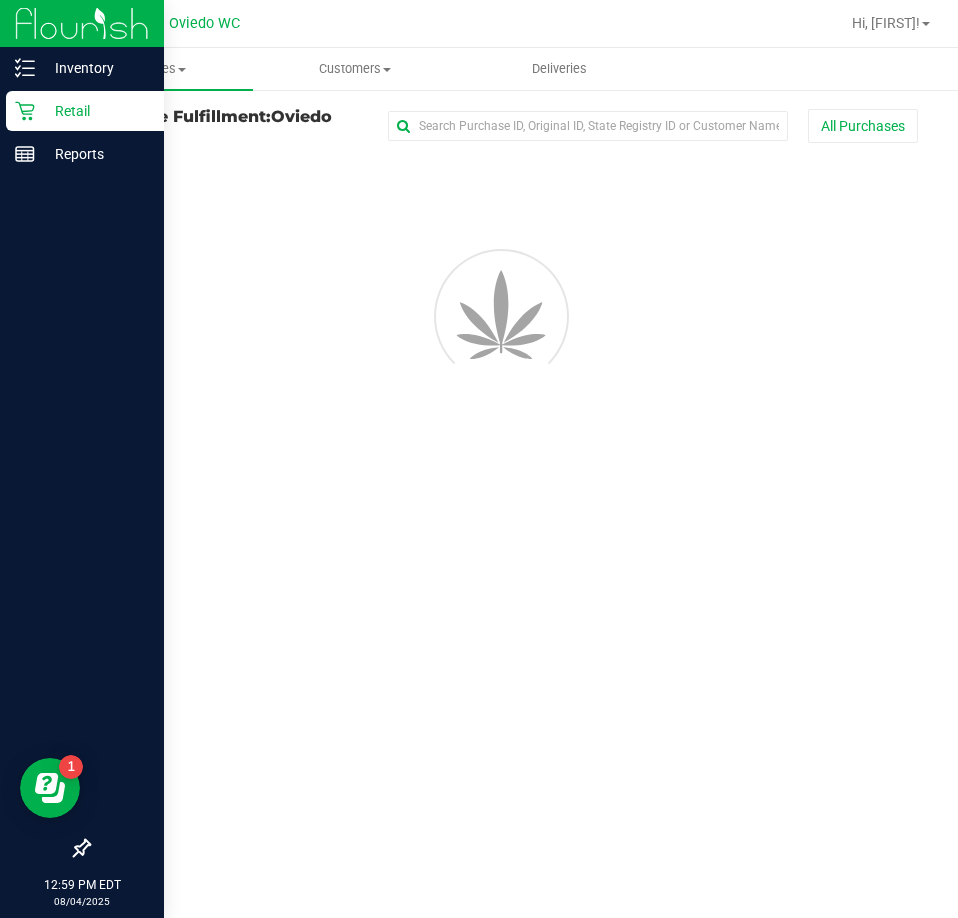 scroll, scrollTop: 0, scrollLeft: 0, axis: both 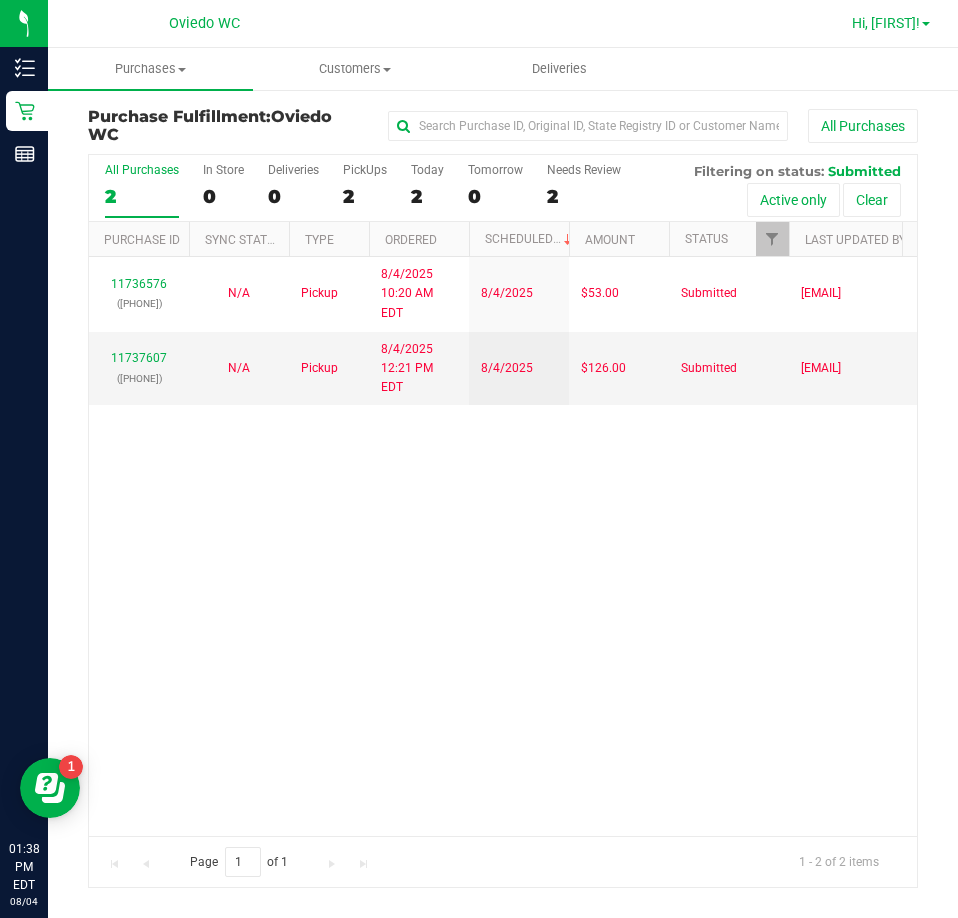 click on "Hi, [FIRST]!" at bounding box center [886, 23] 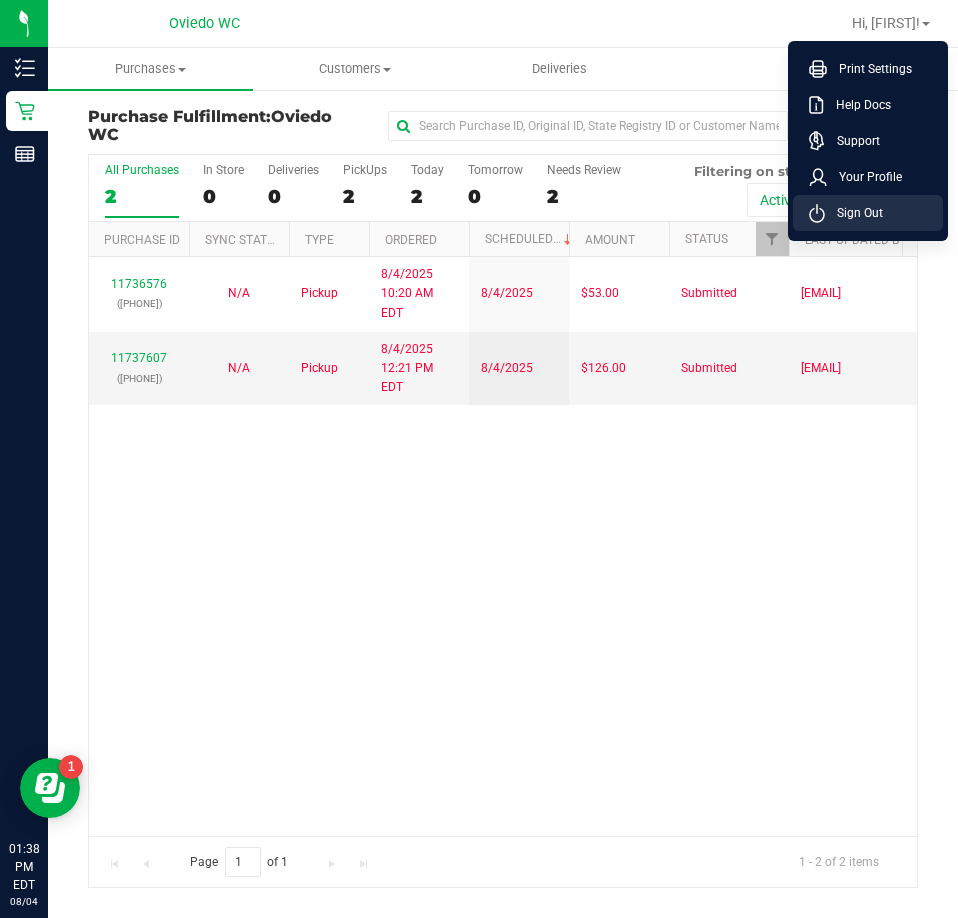click on "Sign Out" at bounding box center [854, 213] 